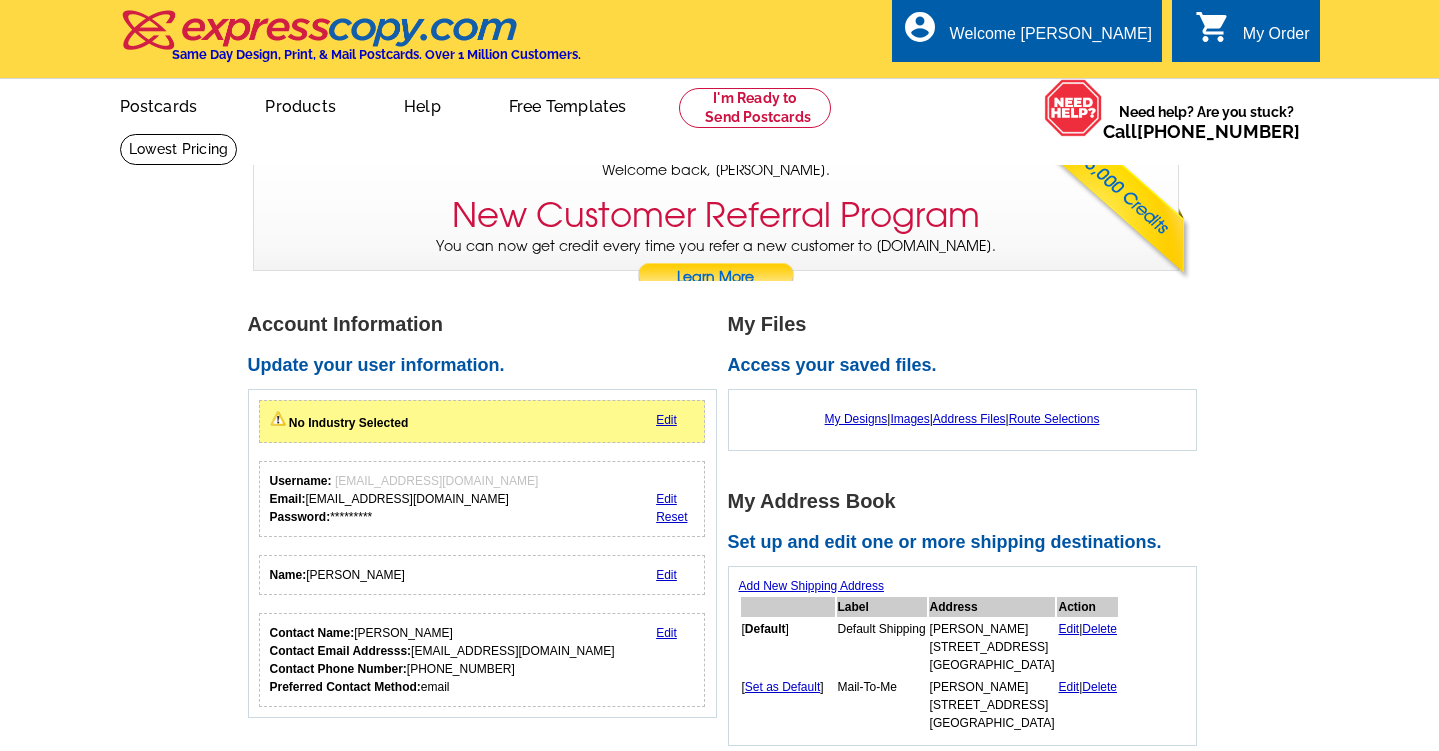 scroll, scrollTop: 0, scrollLeft: 0, axis: both 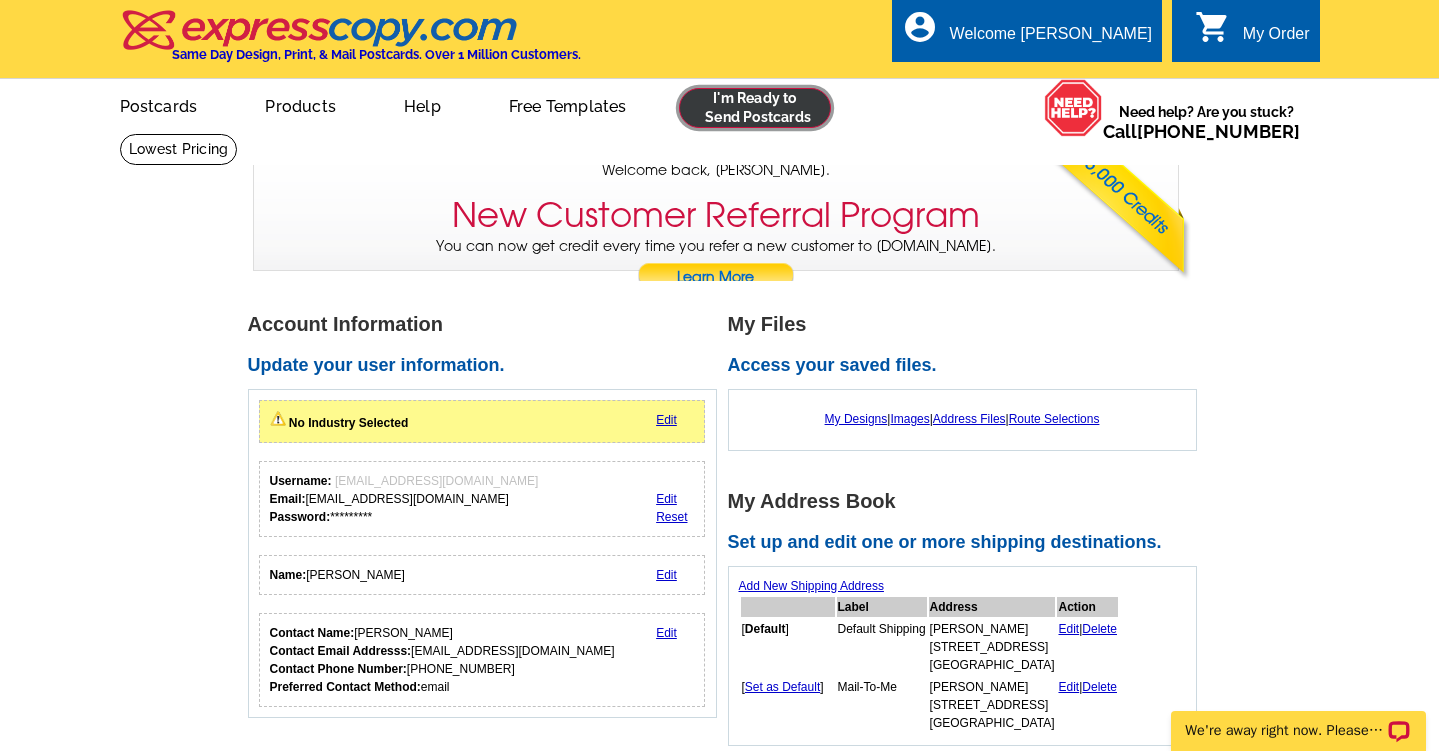 click at bounding box center (755, 108) 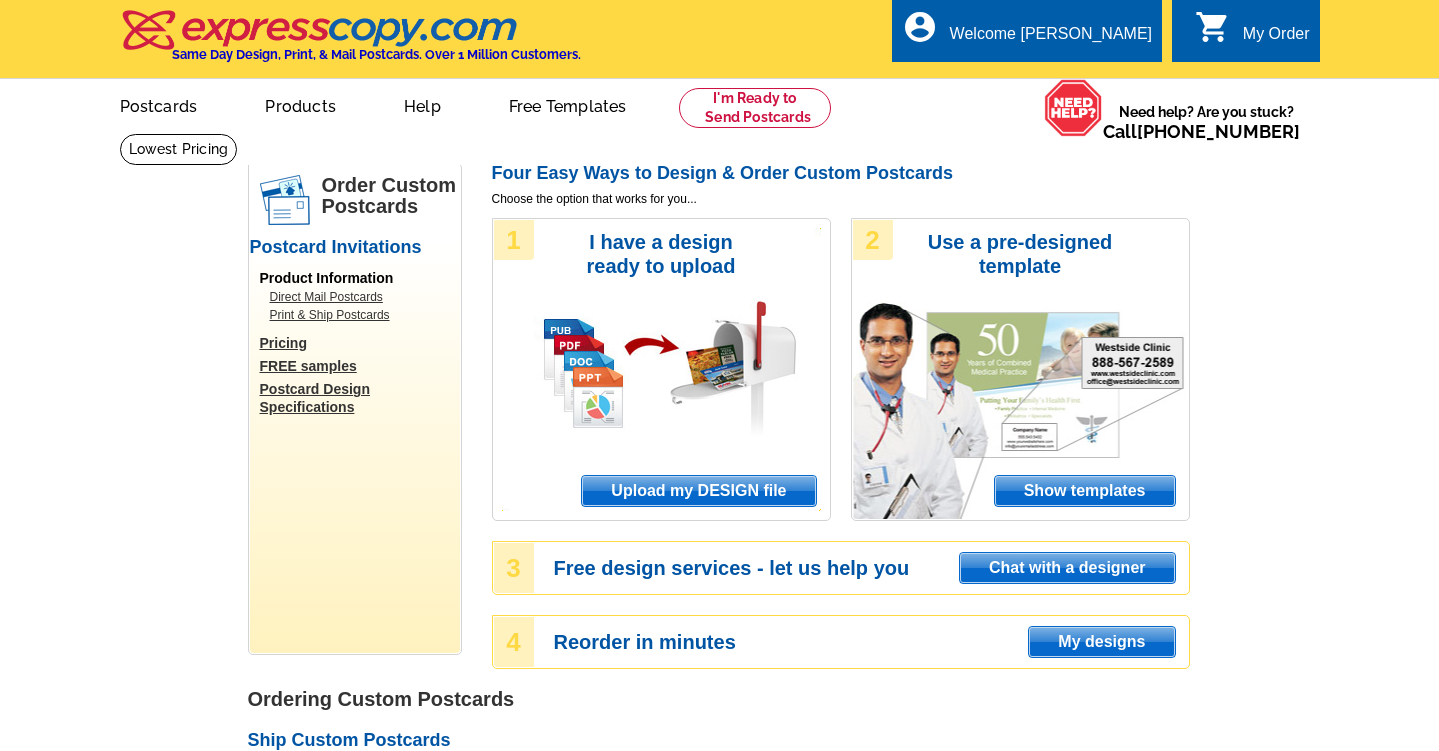 scroll, scrollTop: 0, scrollLeft: 0, axis: both 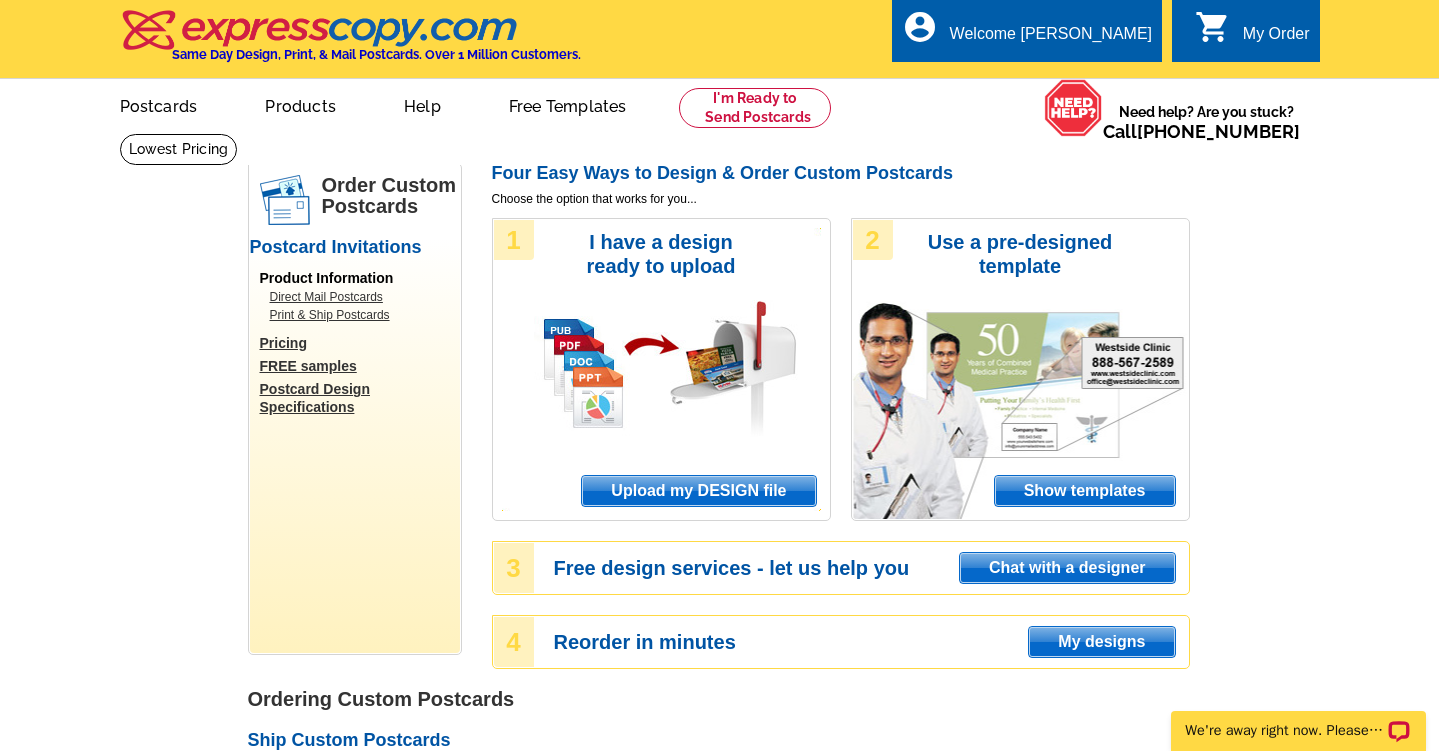 click on "1
I have a design ready to upload
Upload my DESIGN file" at bounding box center [661, 369] 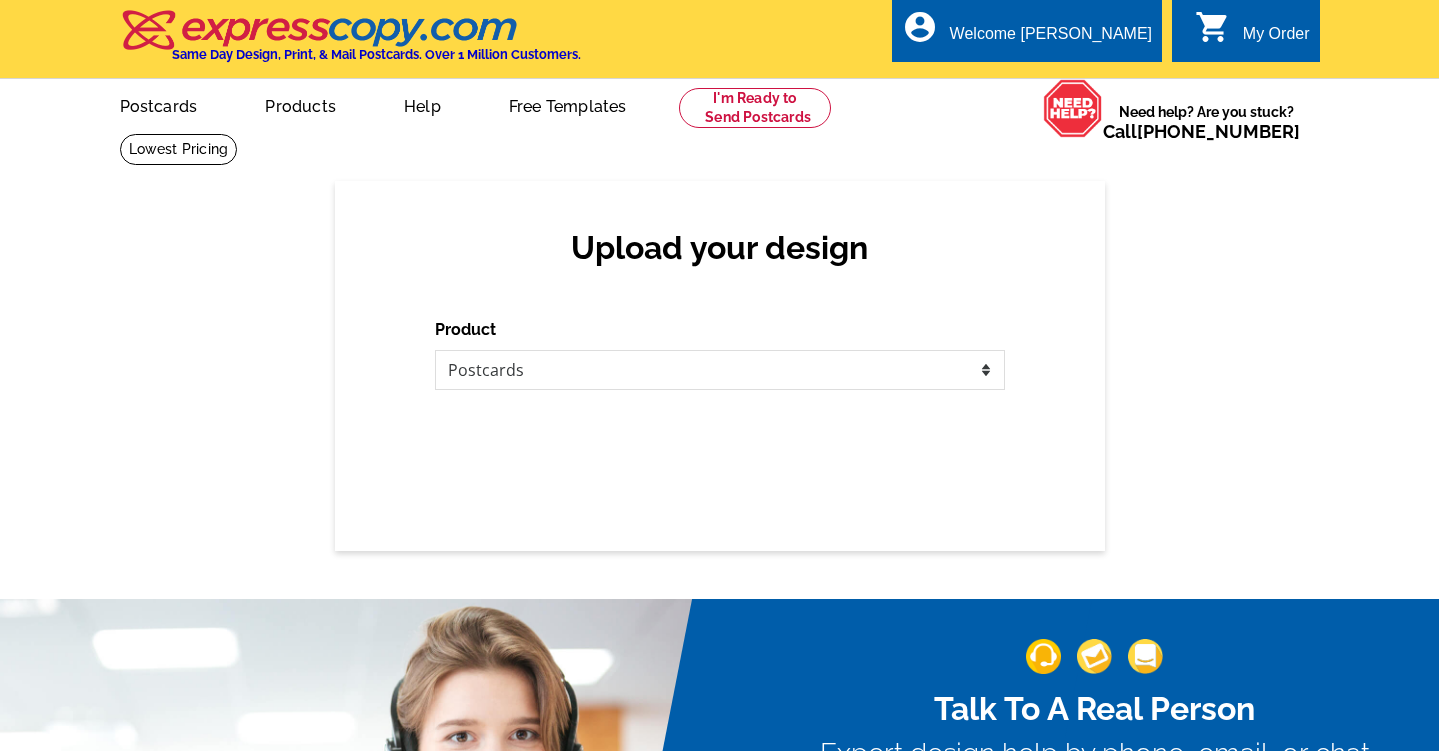 scroll, scrollTop: 0, scrollLeft: 0, axis: both 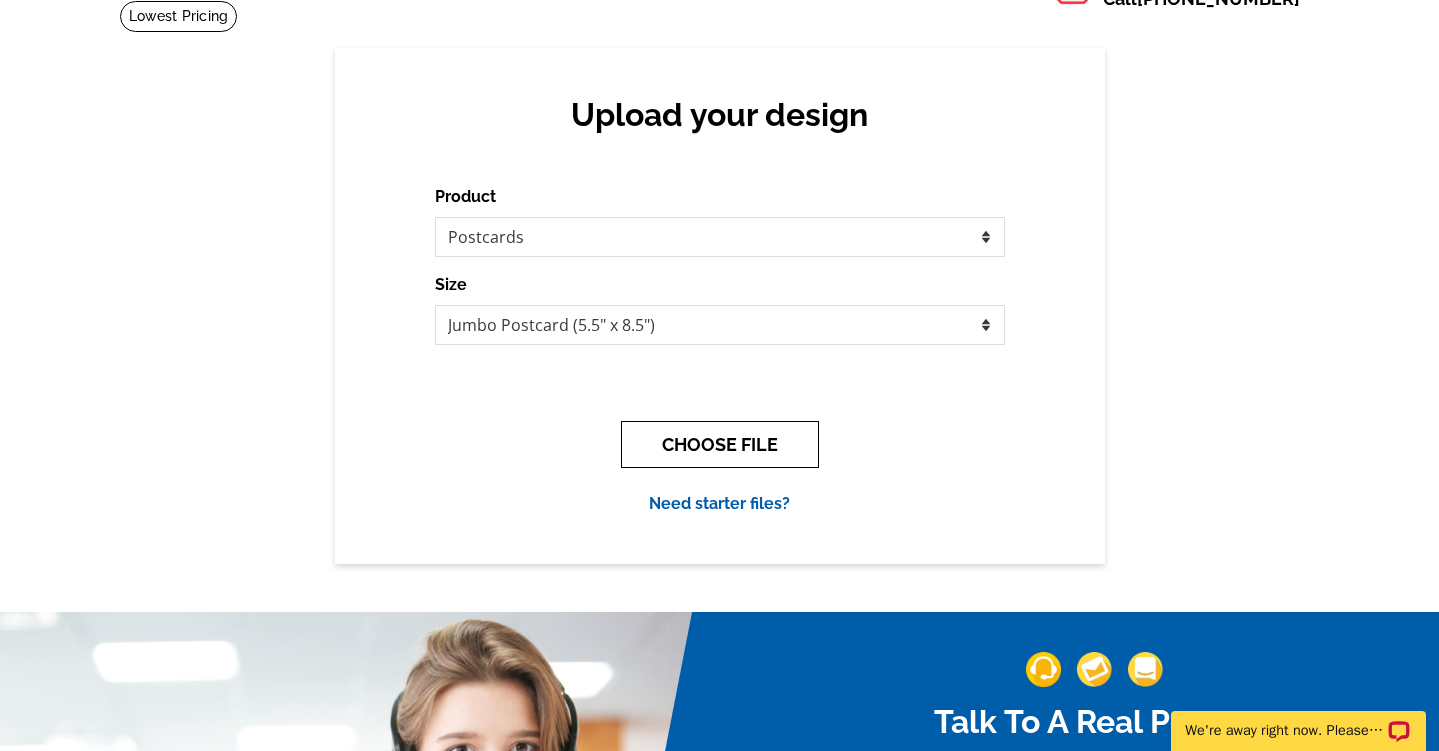 click on "CHOOSE FILE" at bounding box center (720, 444) 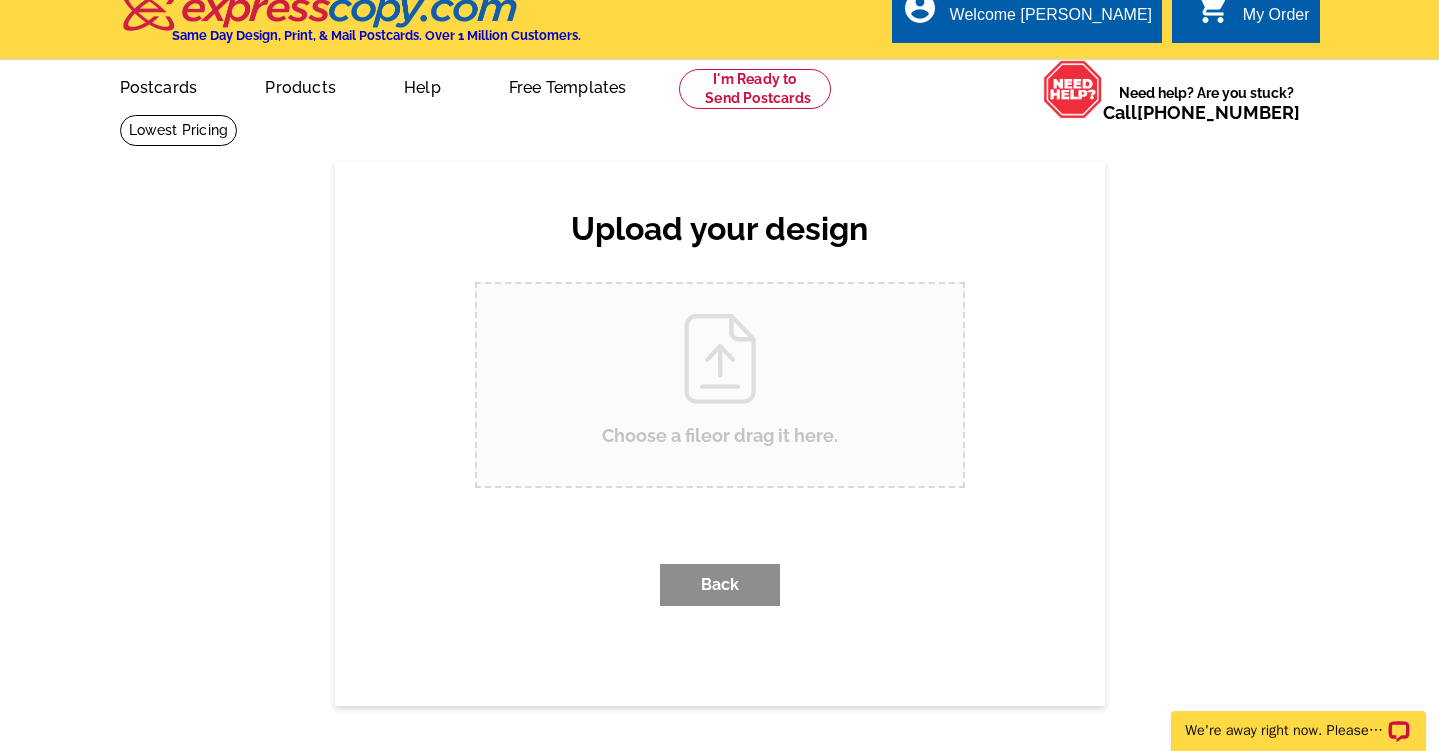 scroll, scrollTop: 0, scrollLeft: 0, axis: both 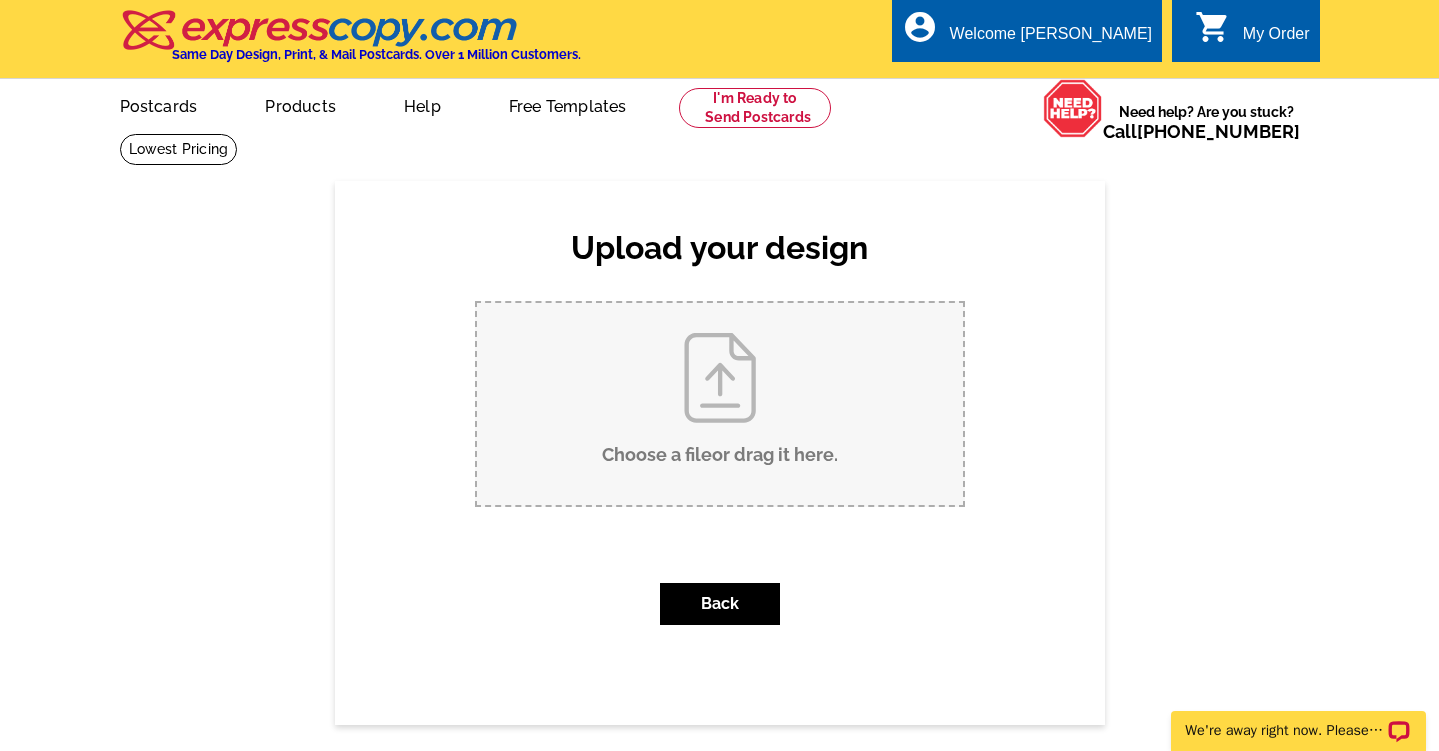 click on "Choose a file  or drag it here ." at bounding box center [720, 404] 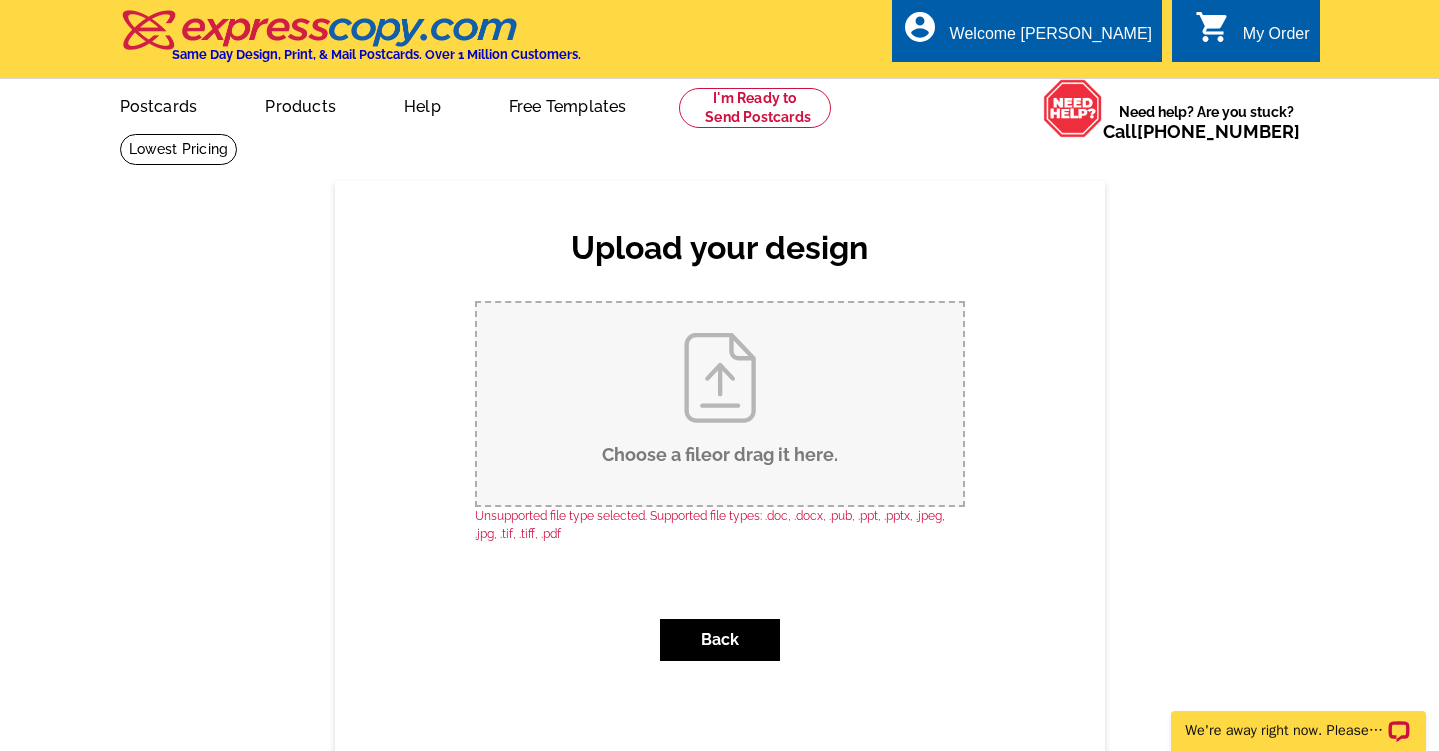 scroll, scrollTop: 0, scrollLeft: 0, axis: both 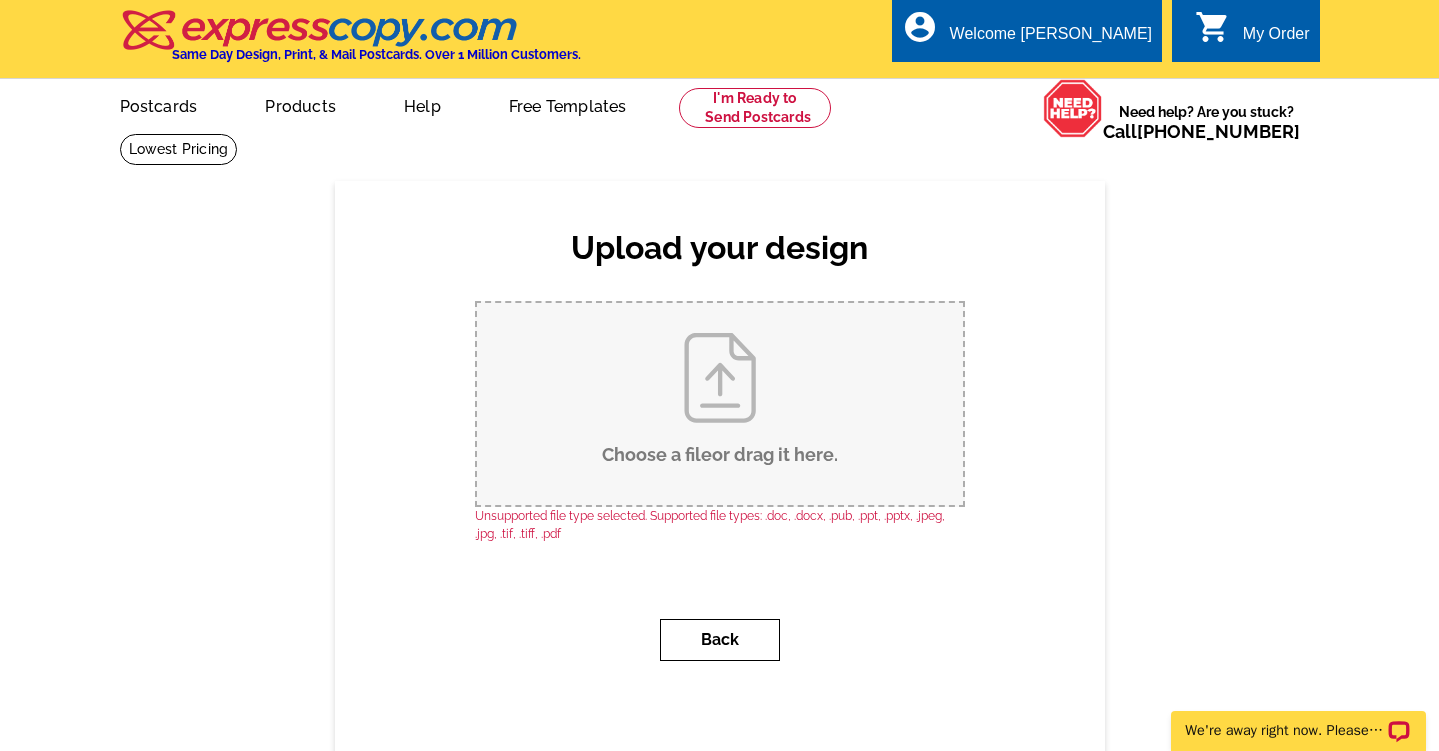 click on "Back" at bounding box center (720, 640) 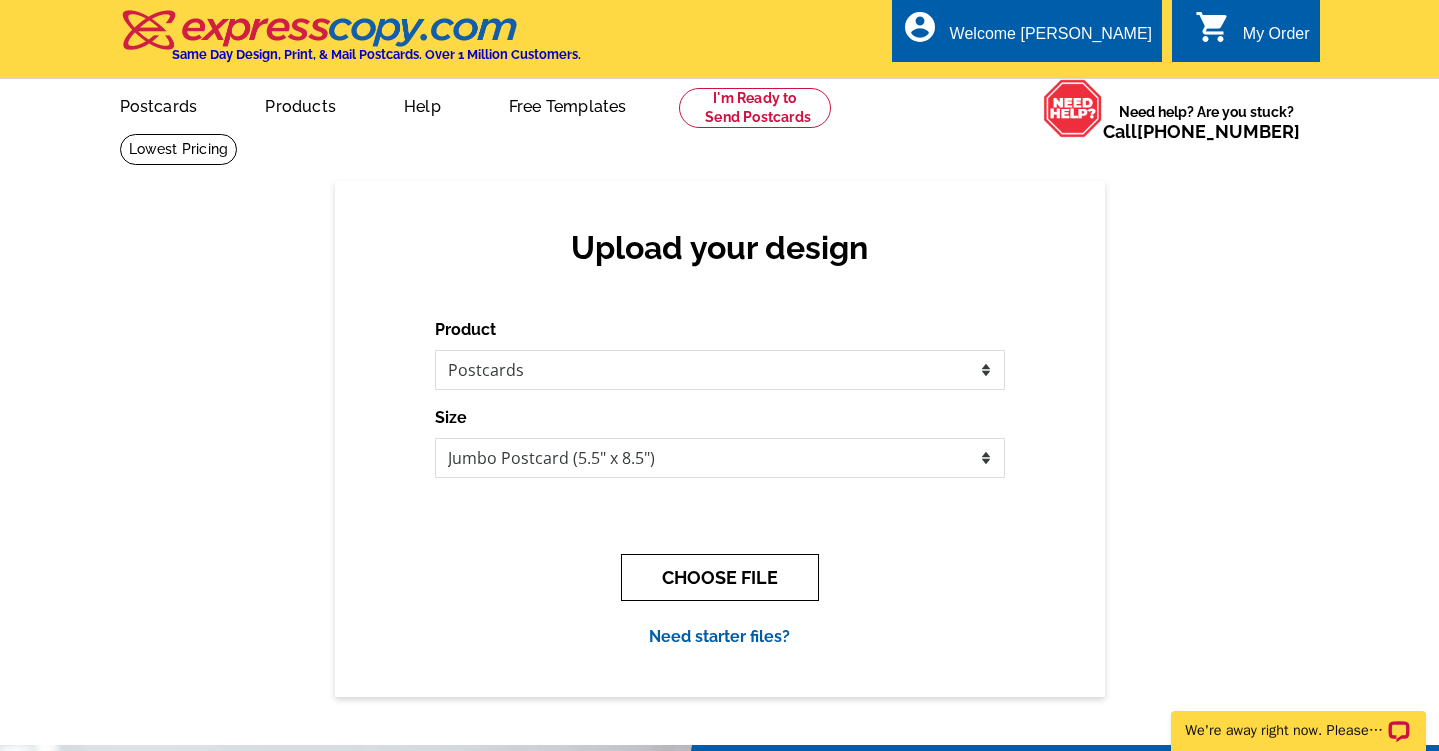 click on "CHOOSE FILE" at bounding box center (720, 577) 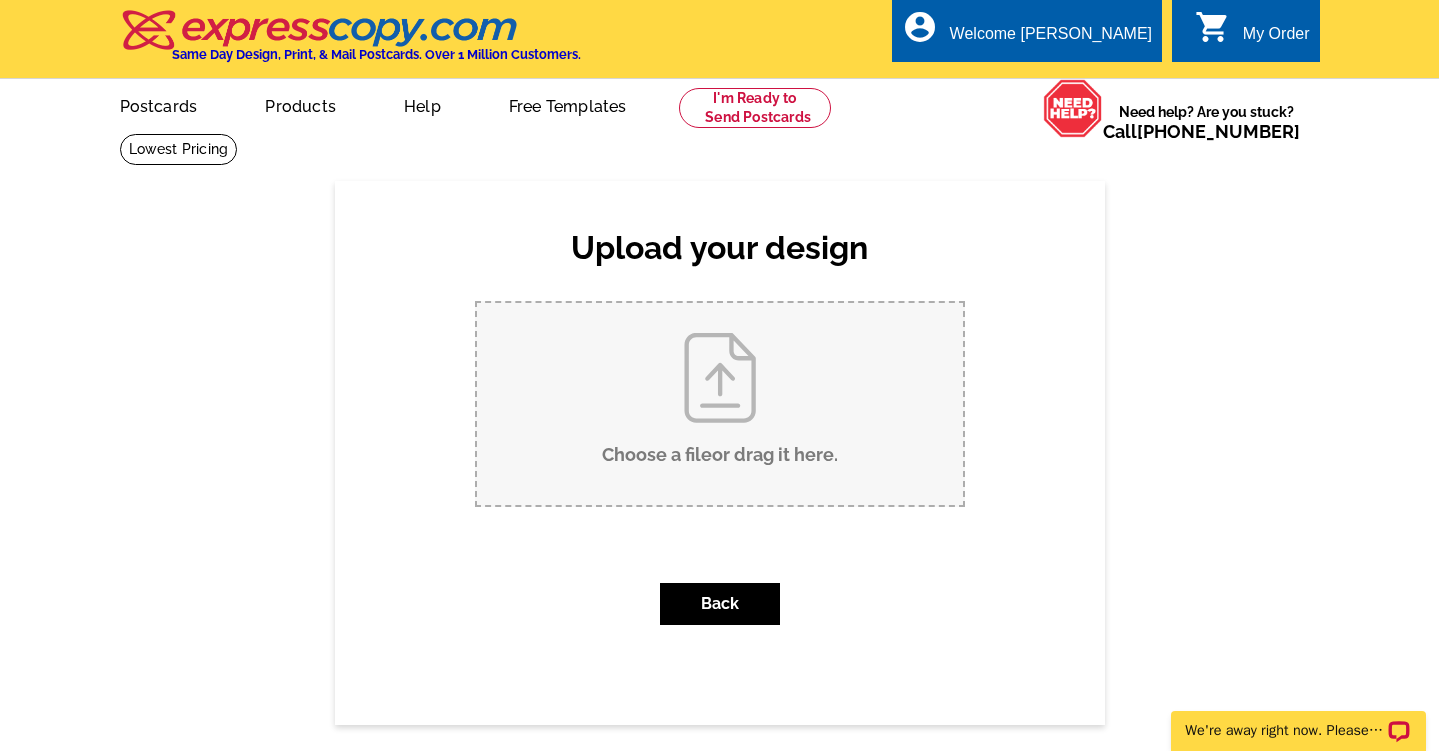 click on "Choose a file  or drag it here ." at bounding box center (720, 404) 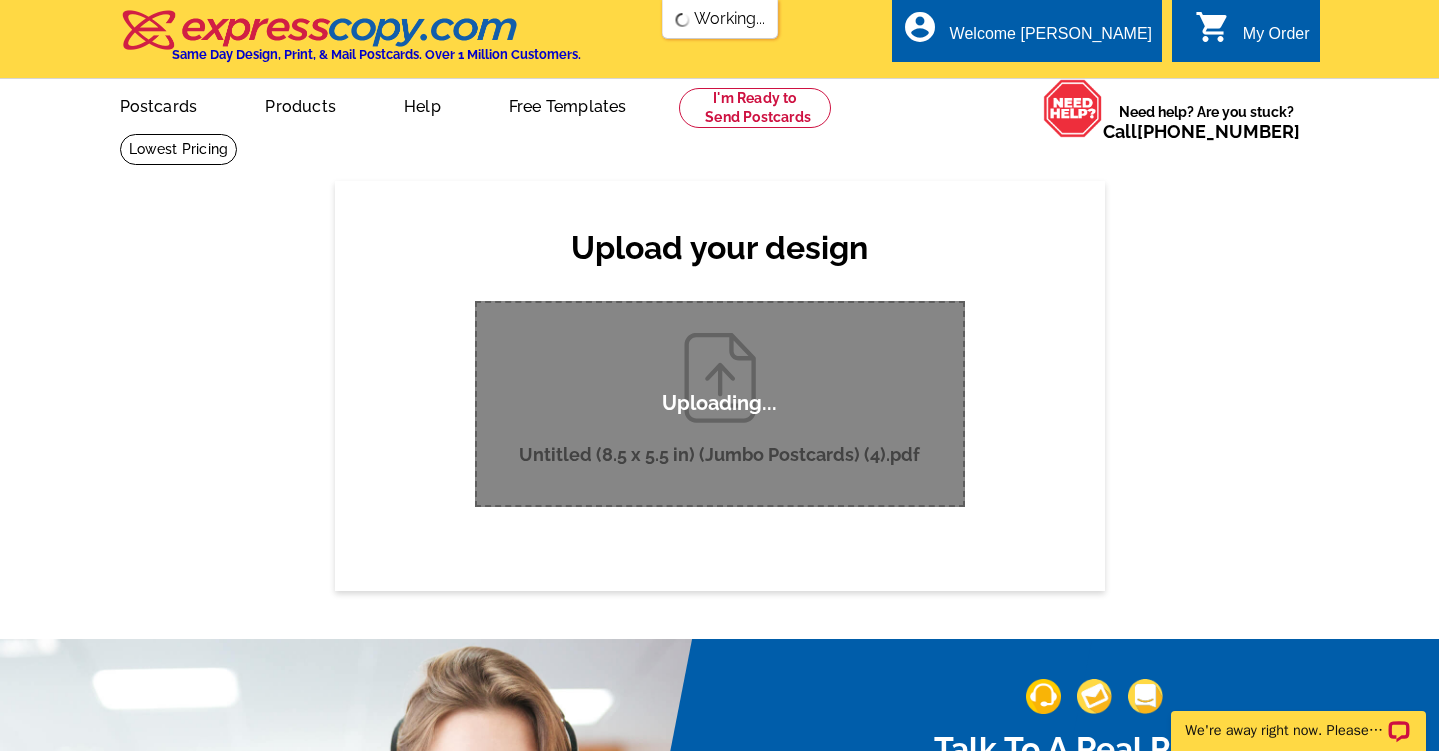 type 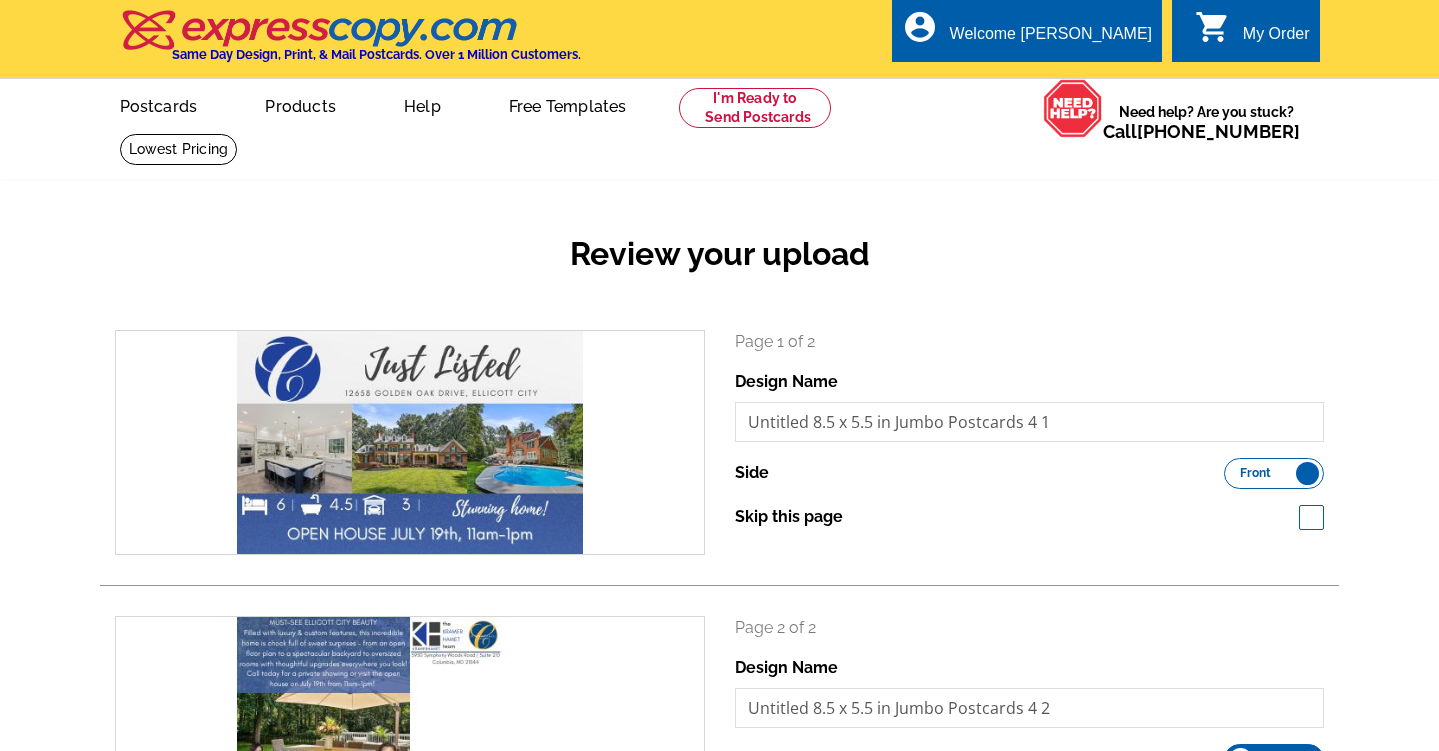 scroll, scrollTop: 0, scrollLeft: 0, axis: both 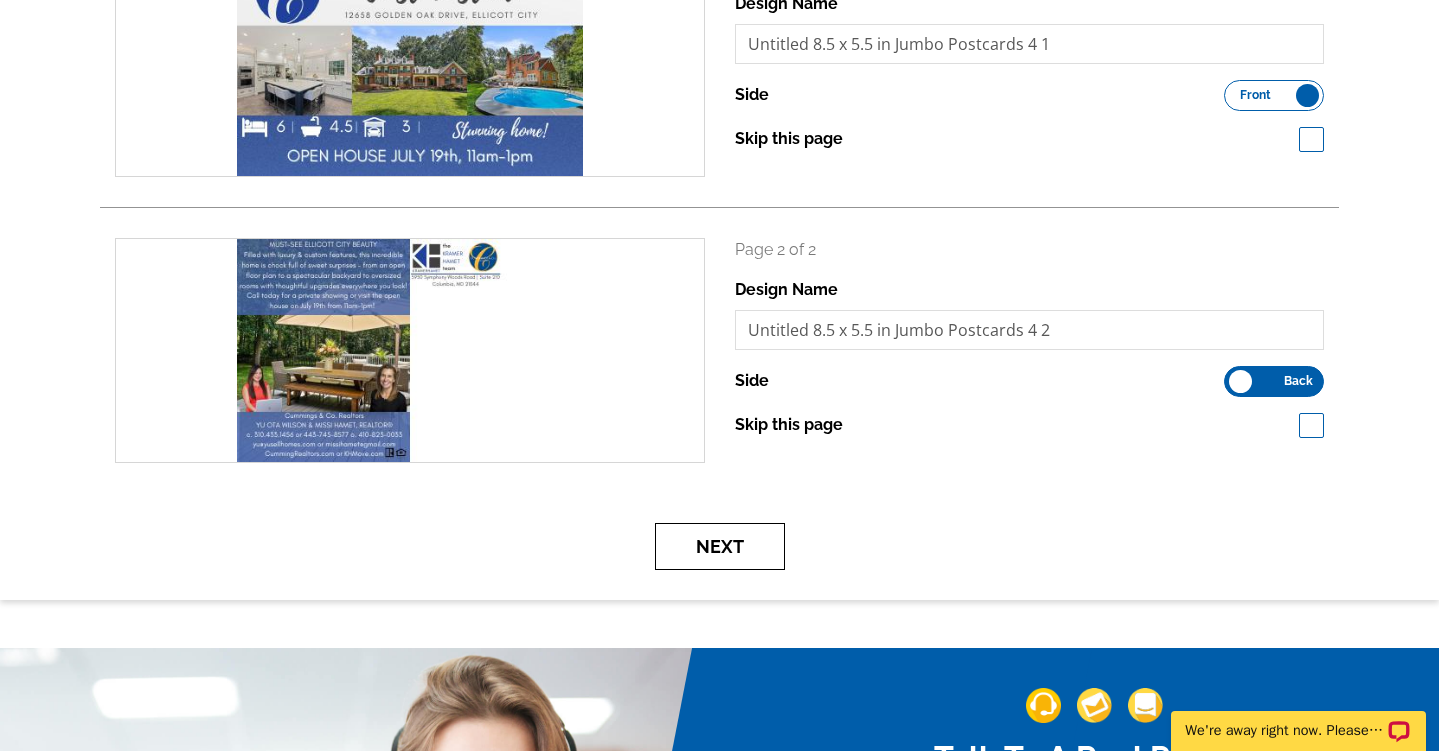 click on "Next" at bounding box center [720, 546] 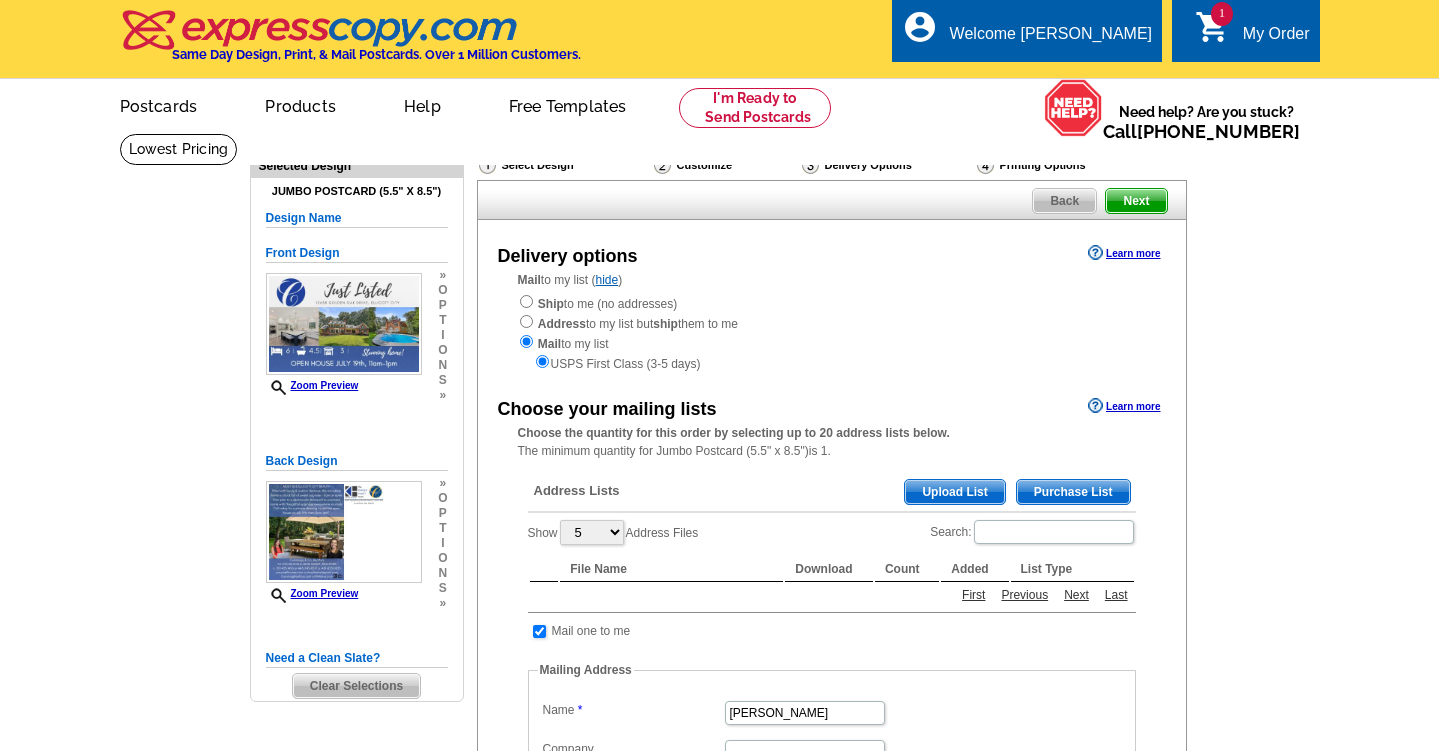 scroll, scrollTop: 0, scrollLeft: 0, axis: both 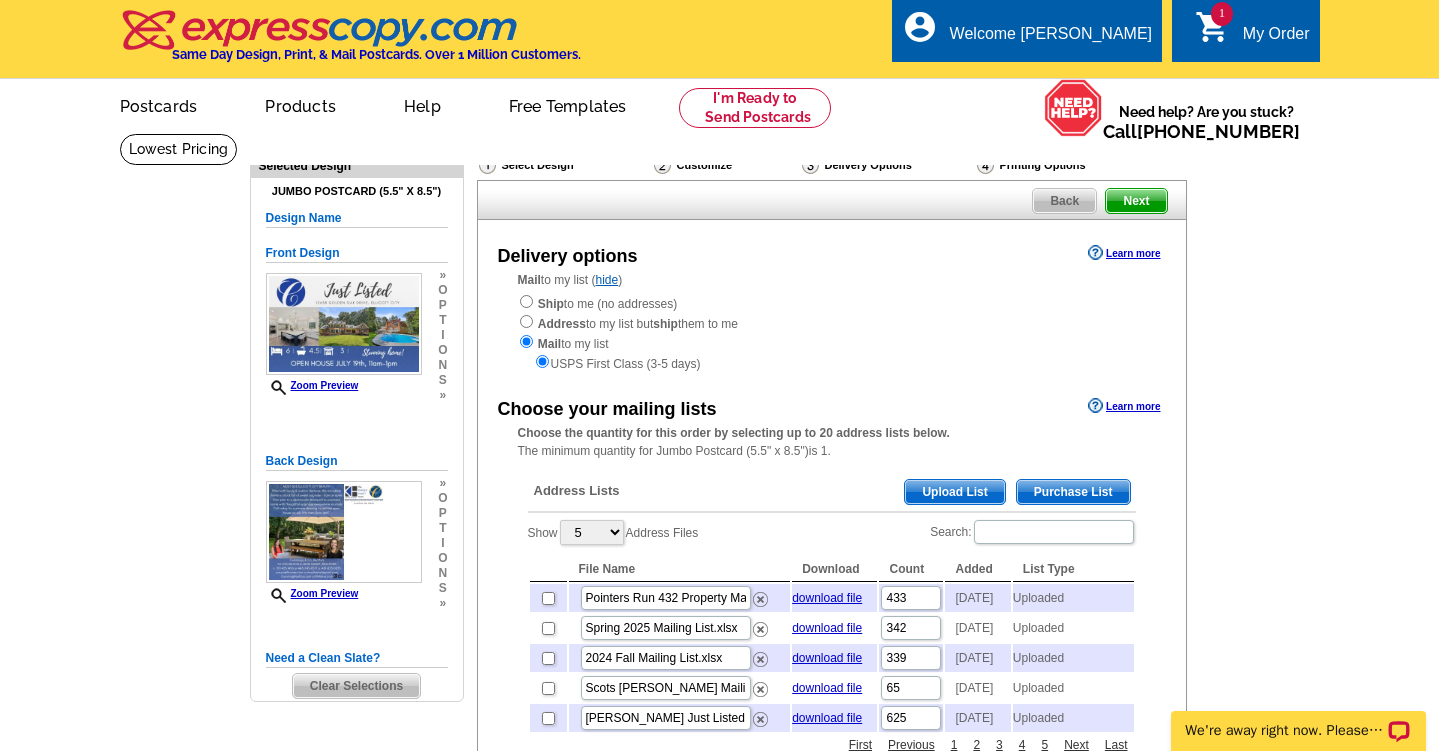 click on "Upload List" at bounding box center [954, 492] 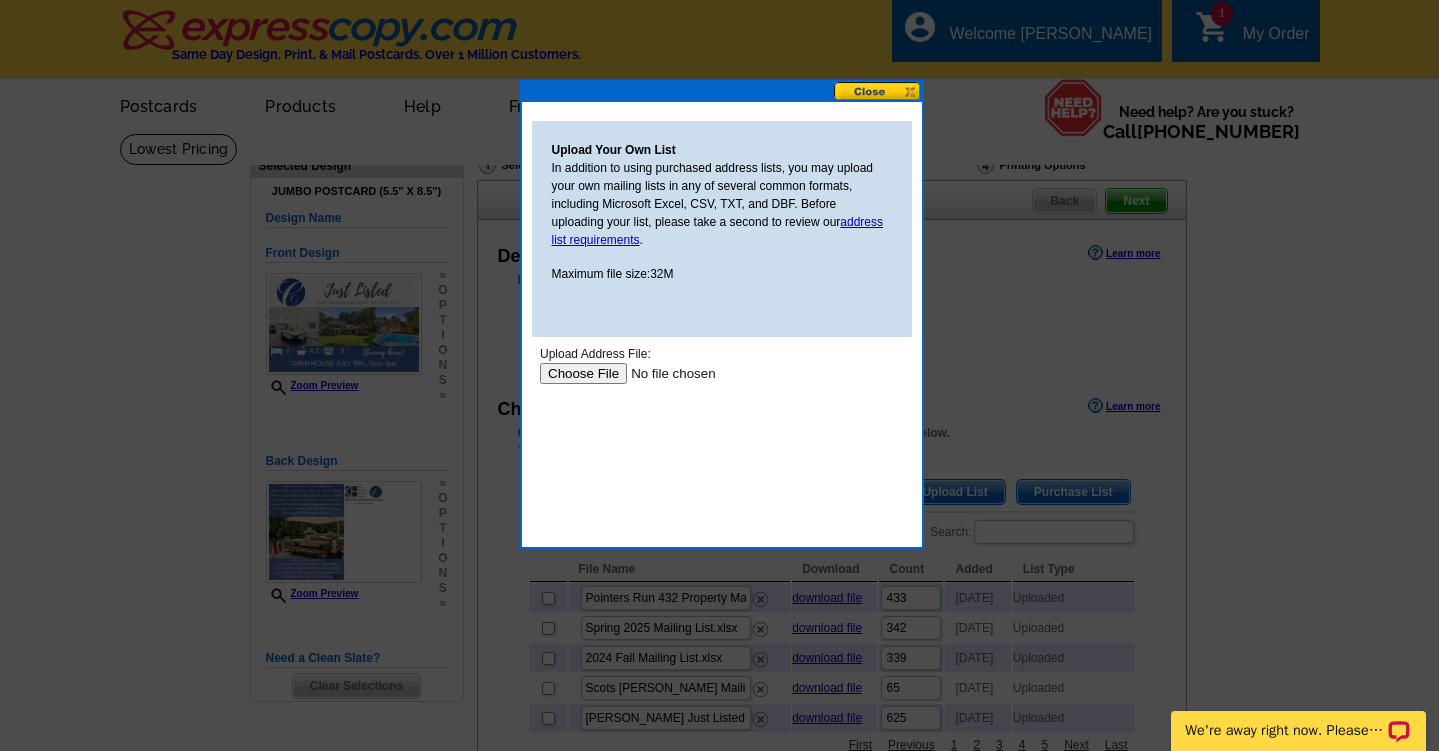 scroll, scrollTop: 0, scrollLeft: 0, axis: both 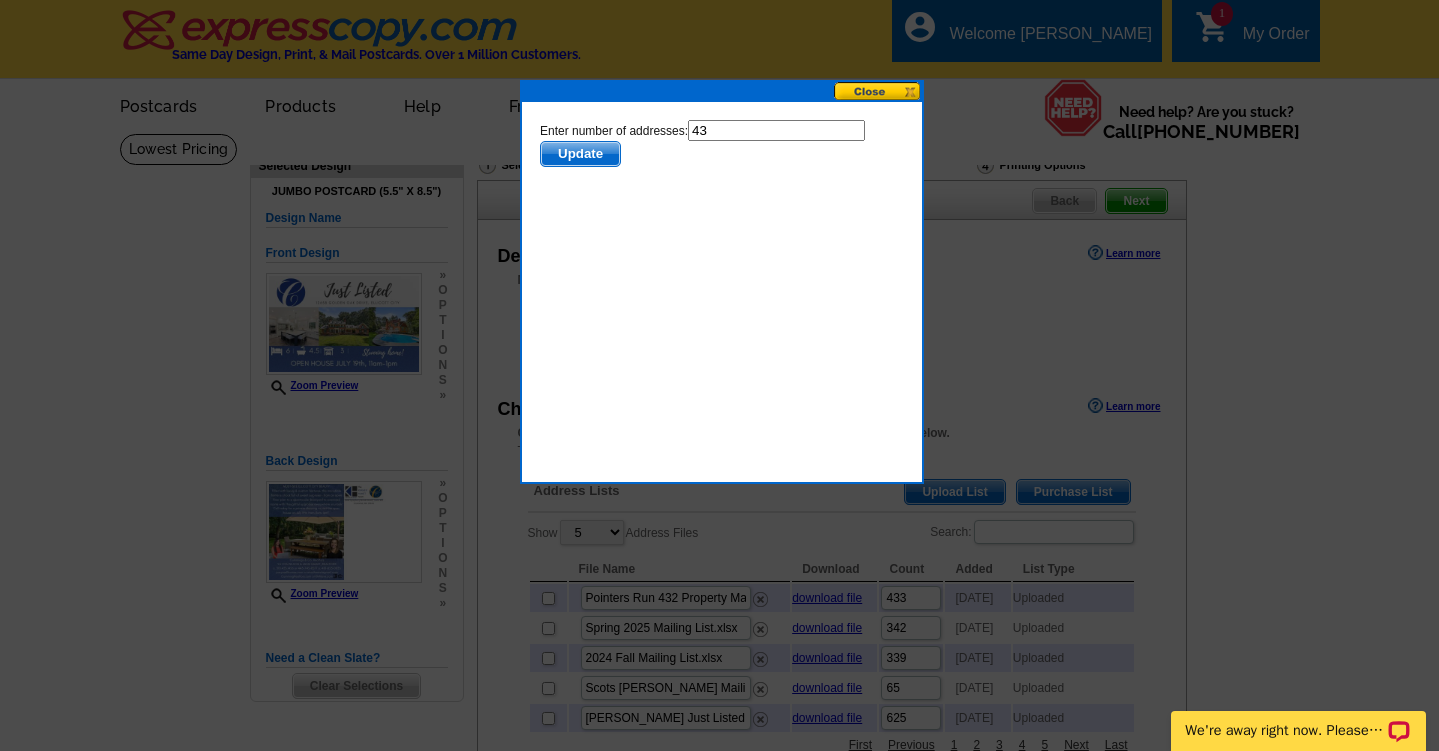 click on "43" at bounding box center [775, 130] 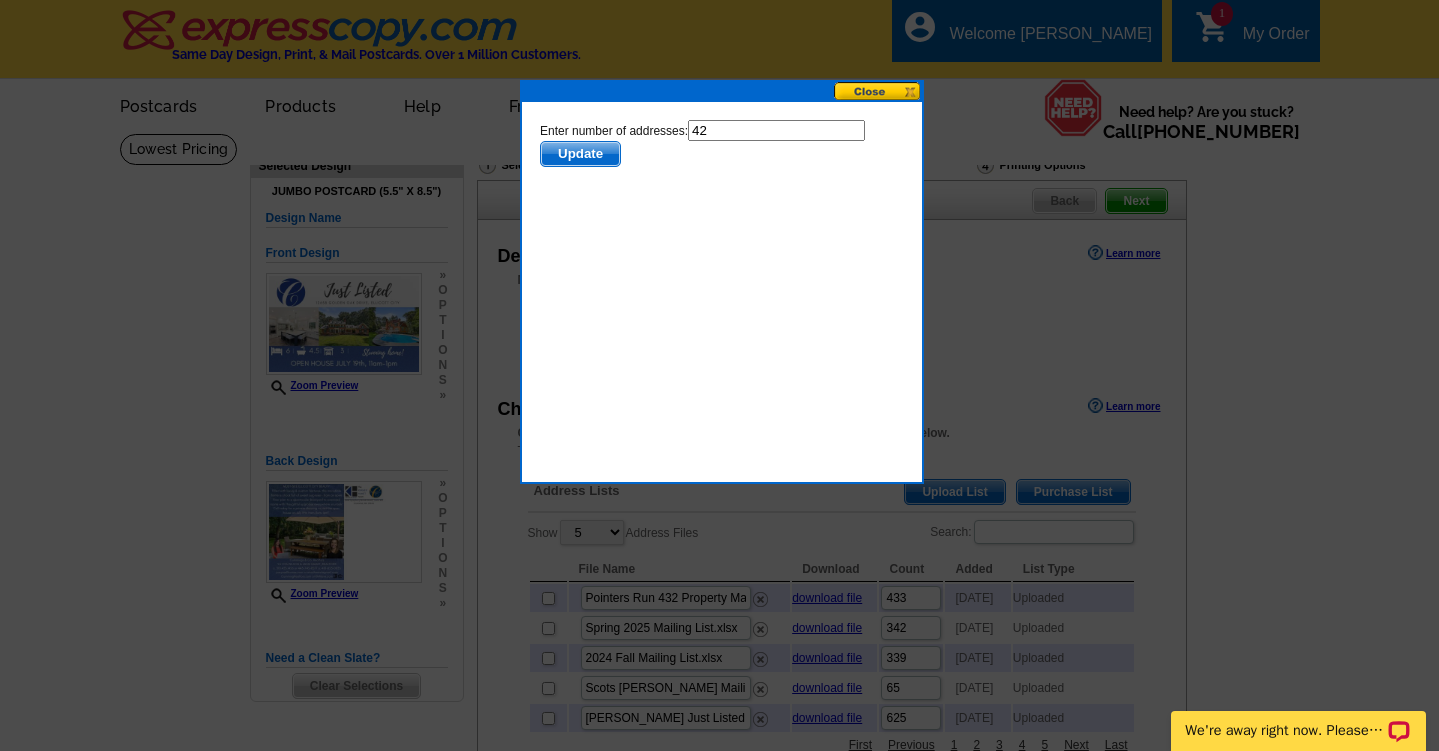 type on "42" 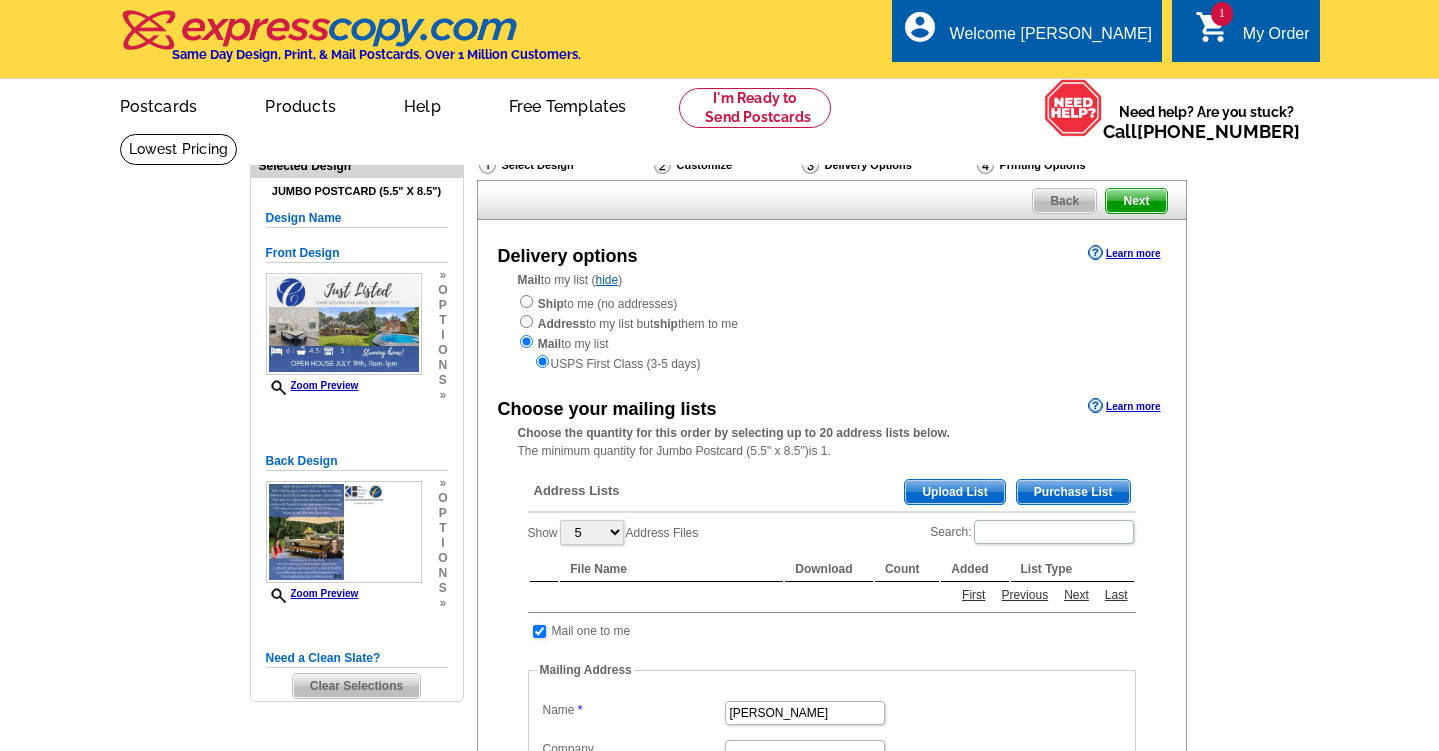 scroll, scrollTop: 0, scrollLeft: 0, axis: both 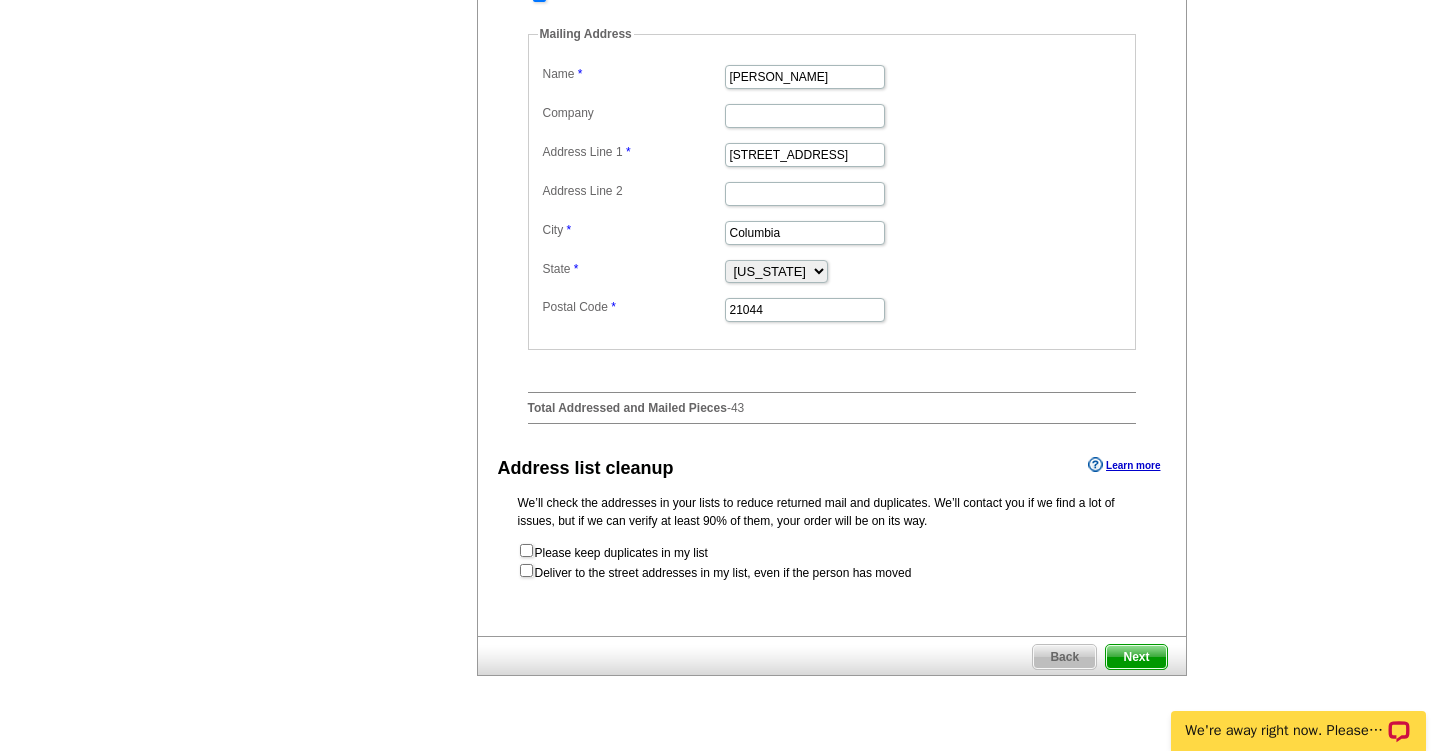 click on "Next" at bounding box center (1136, 657) 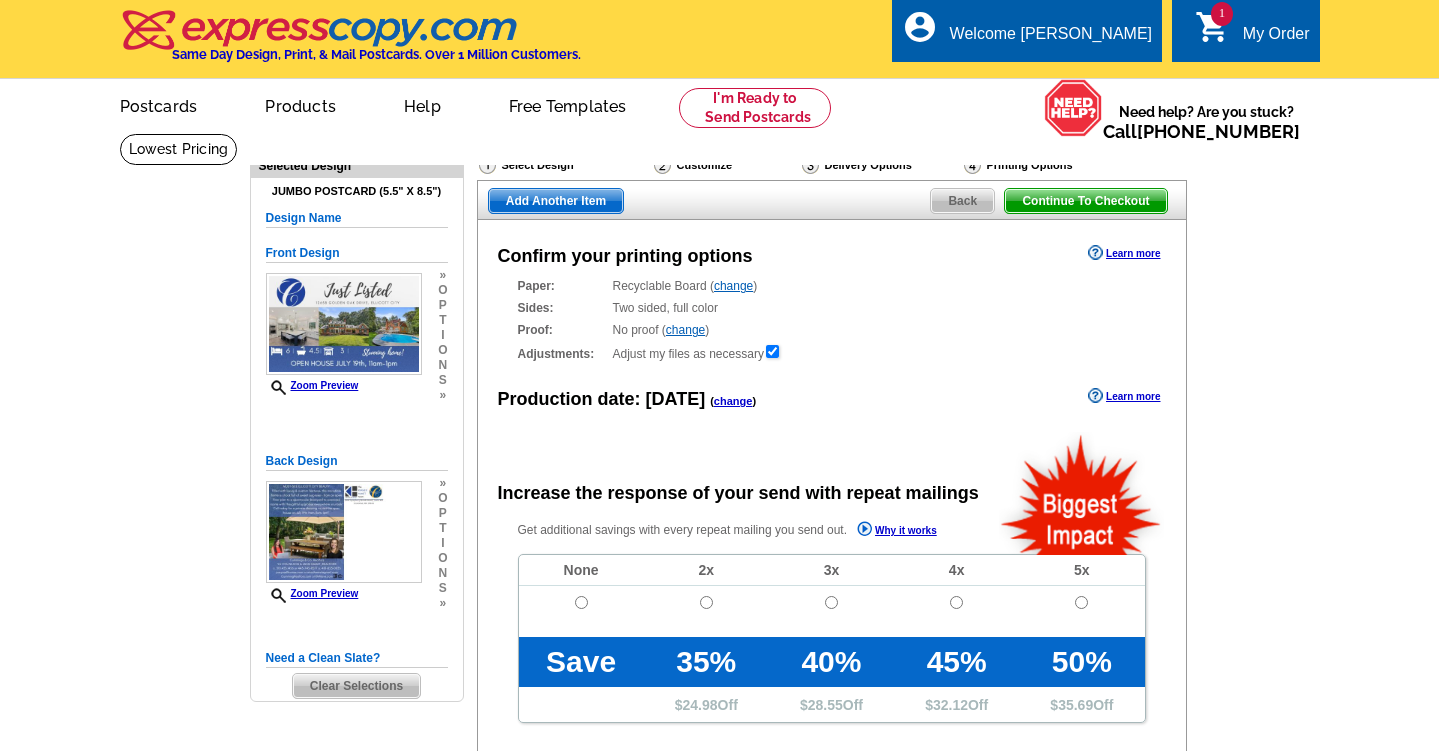 scroll, scrollTop: 0, scrollLeft: 0, axis: both 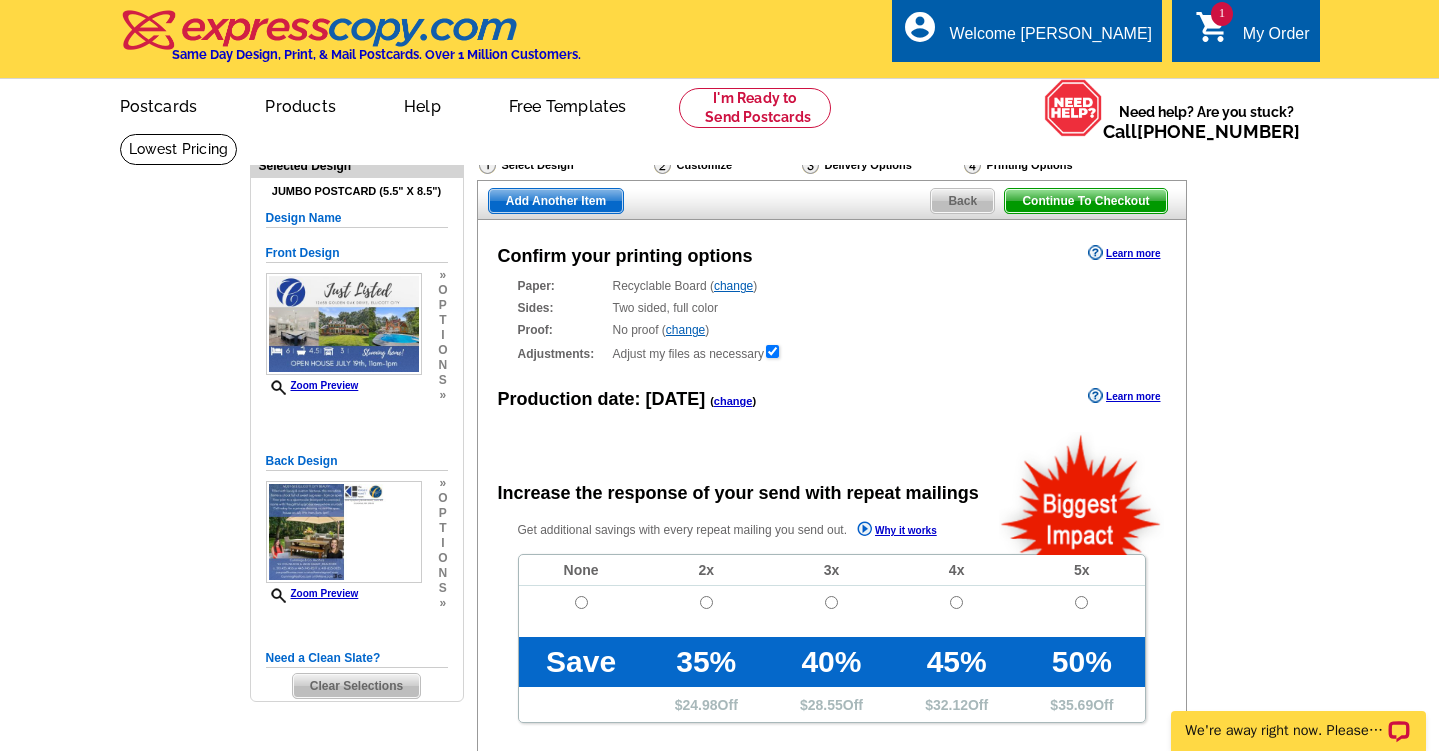 radio on "false" 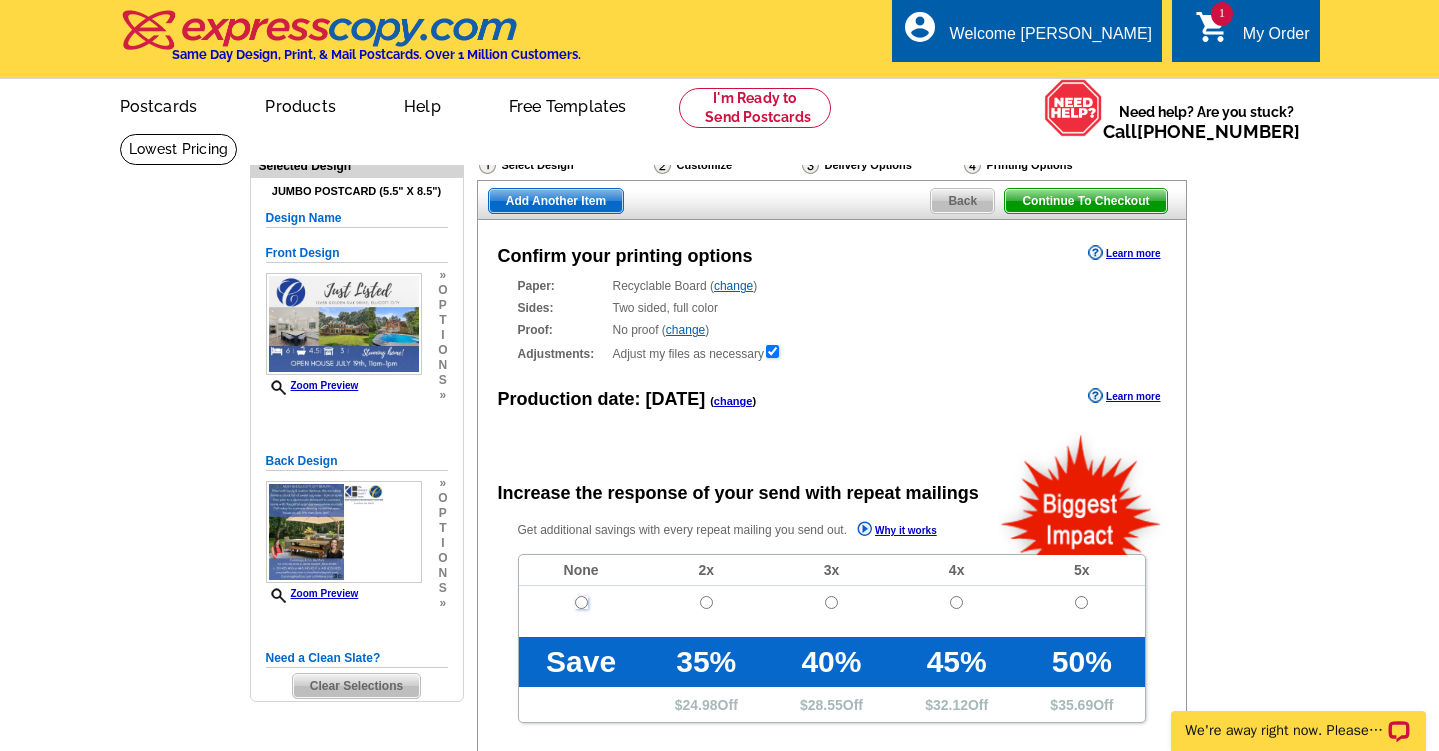 click at bounding box center (581, 602) 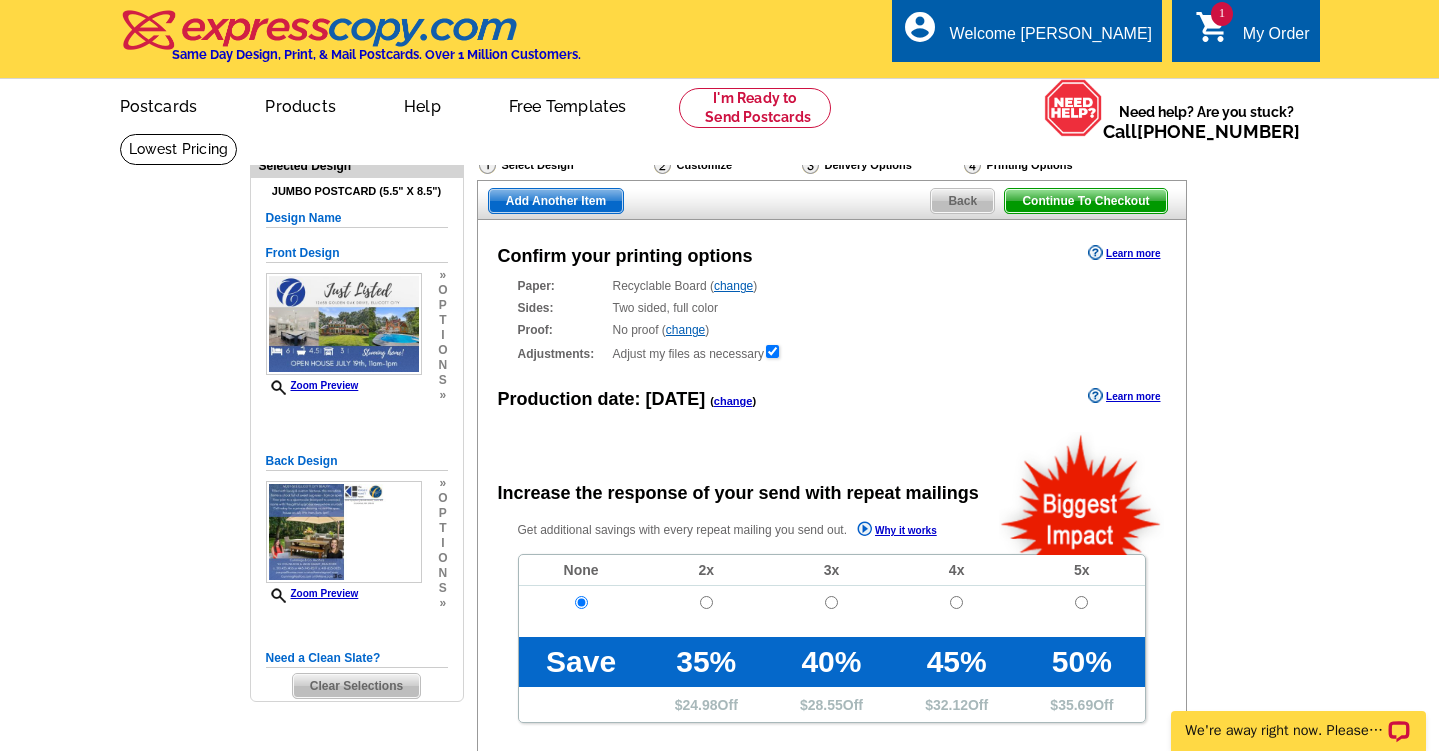 click on "change" at bounding box center [733, 286] 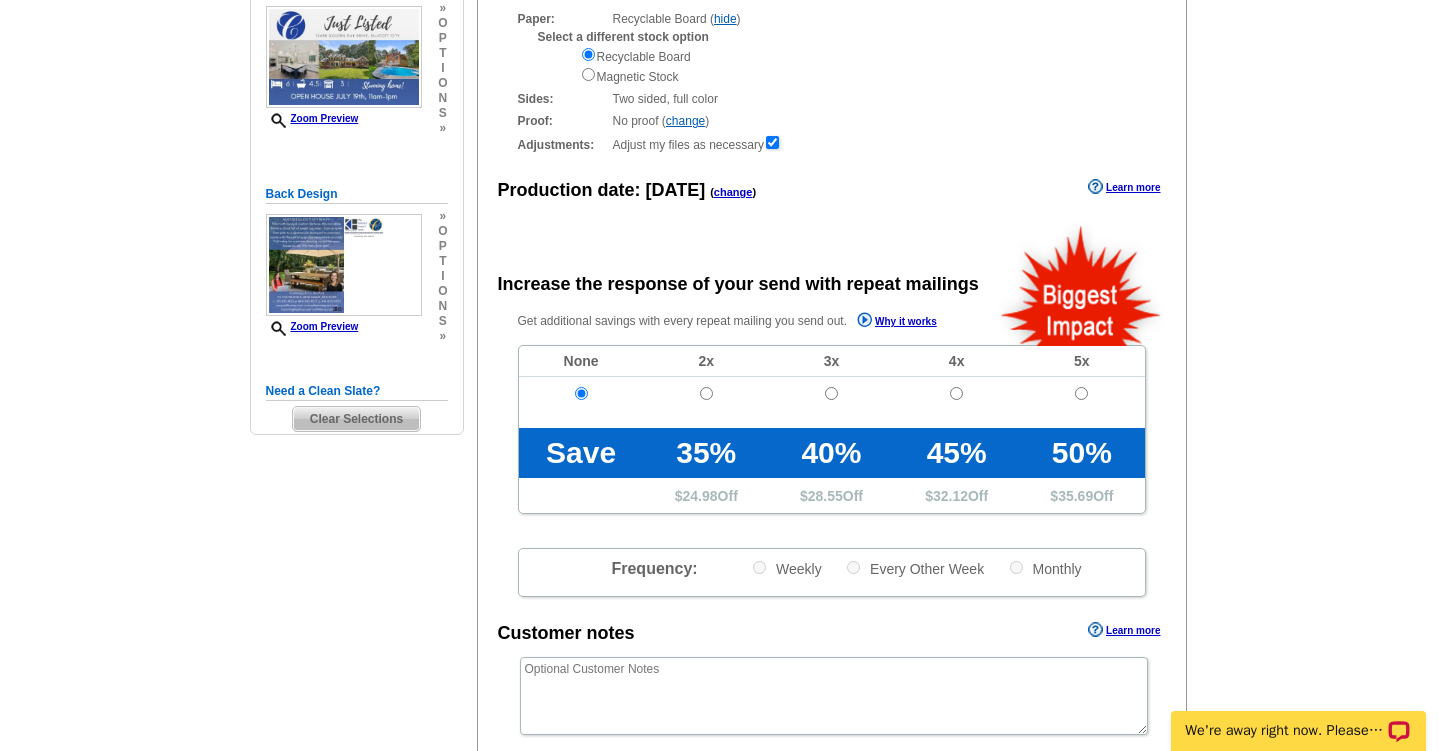 scroll, scrollTop: 640, scrollLeft: 0, axis: vertical 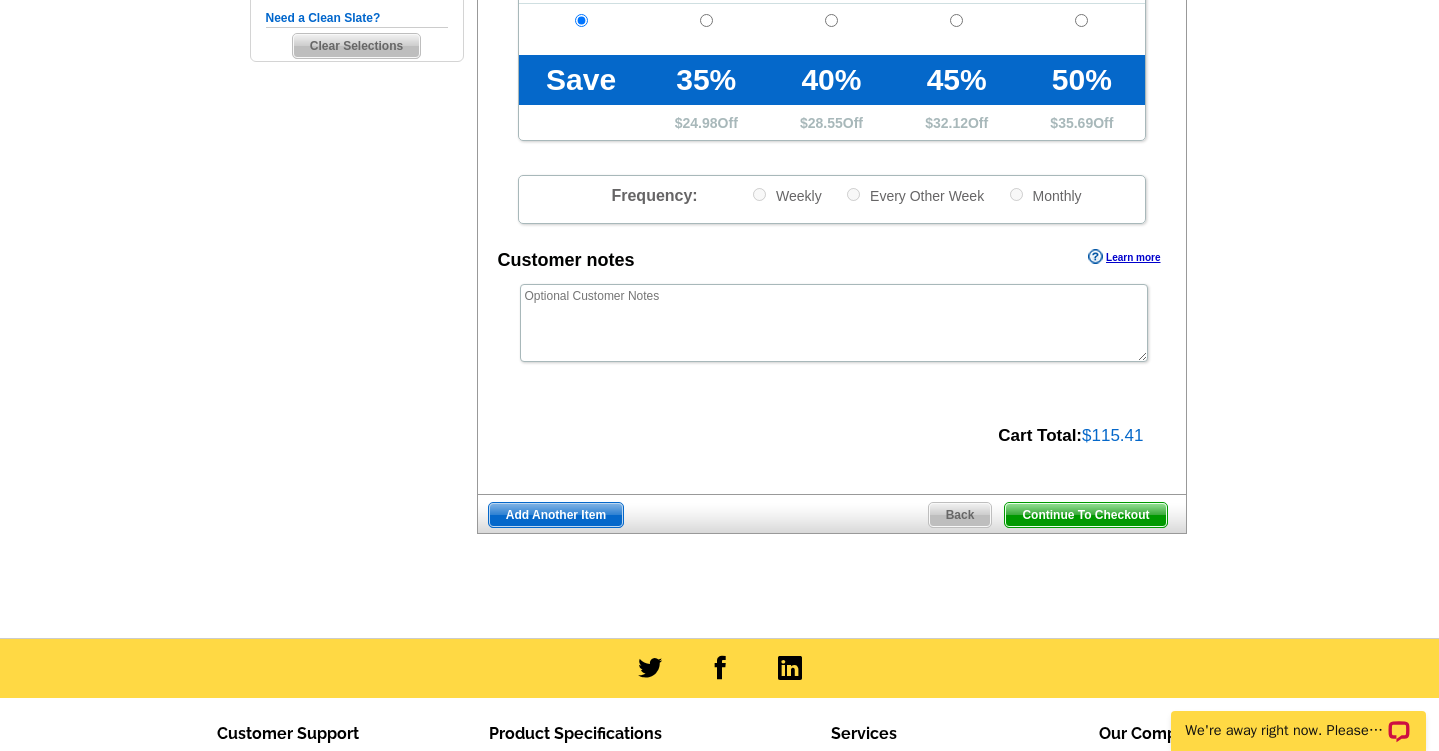 click on "Continue To Checkout" at bounding box center [1085, 515] 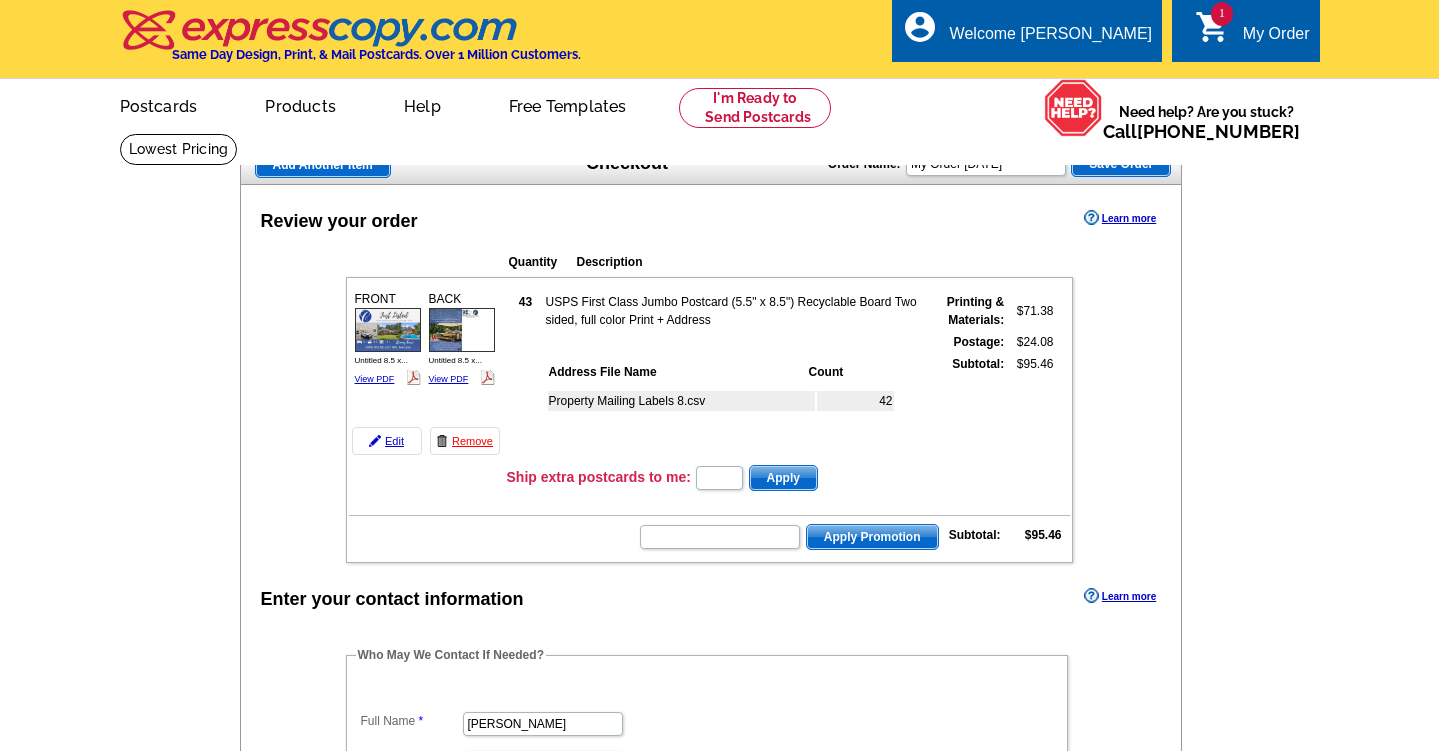 scroll, scrollTop: 0, scrollLeft: 0, axis: both 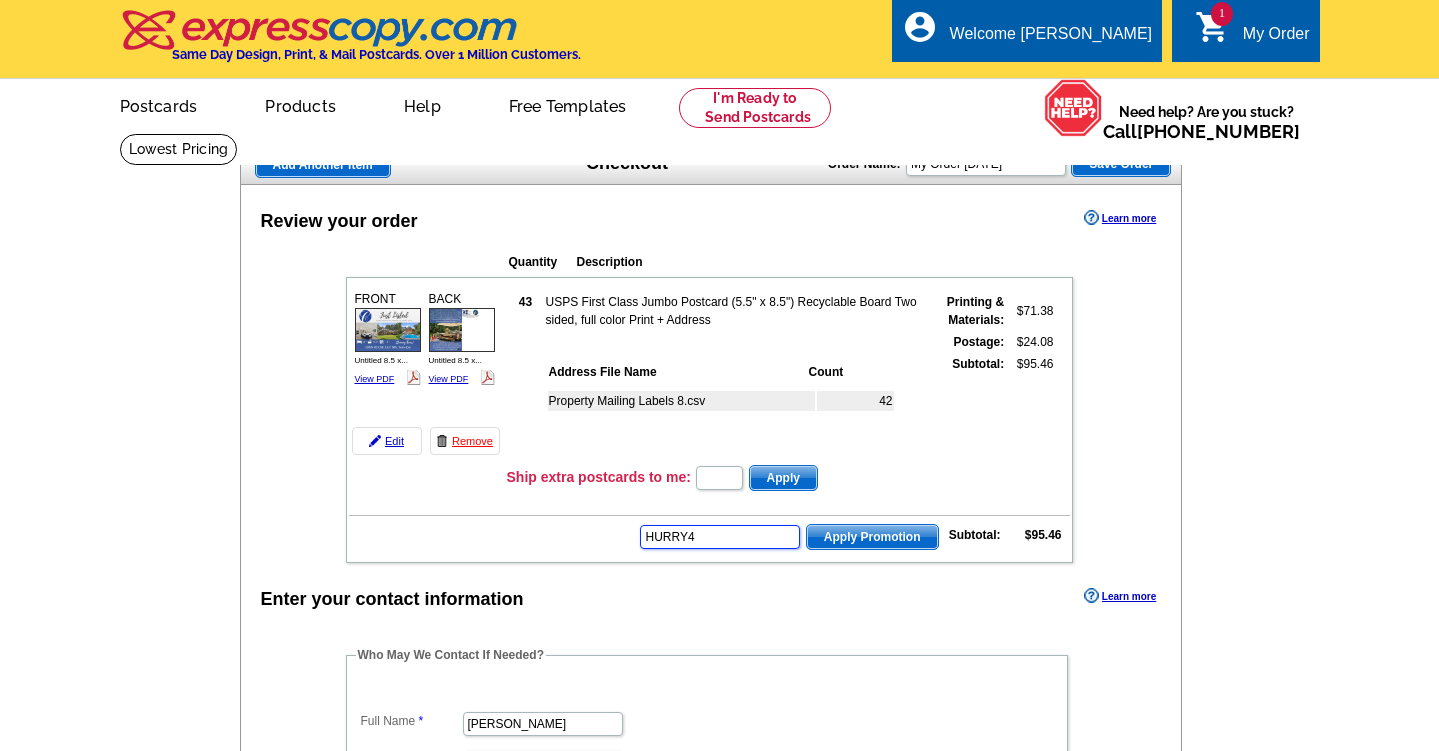 type on "HURRY40" 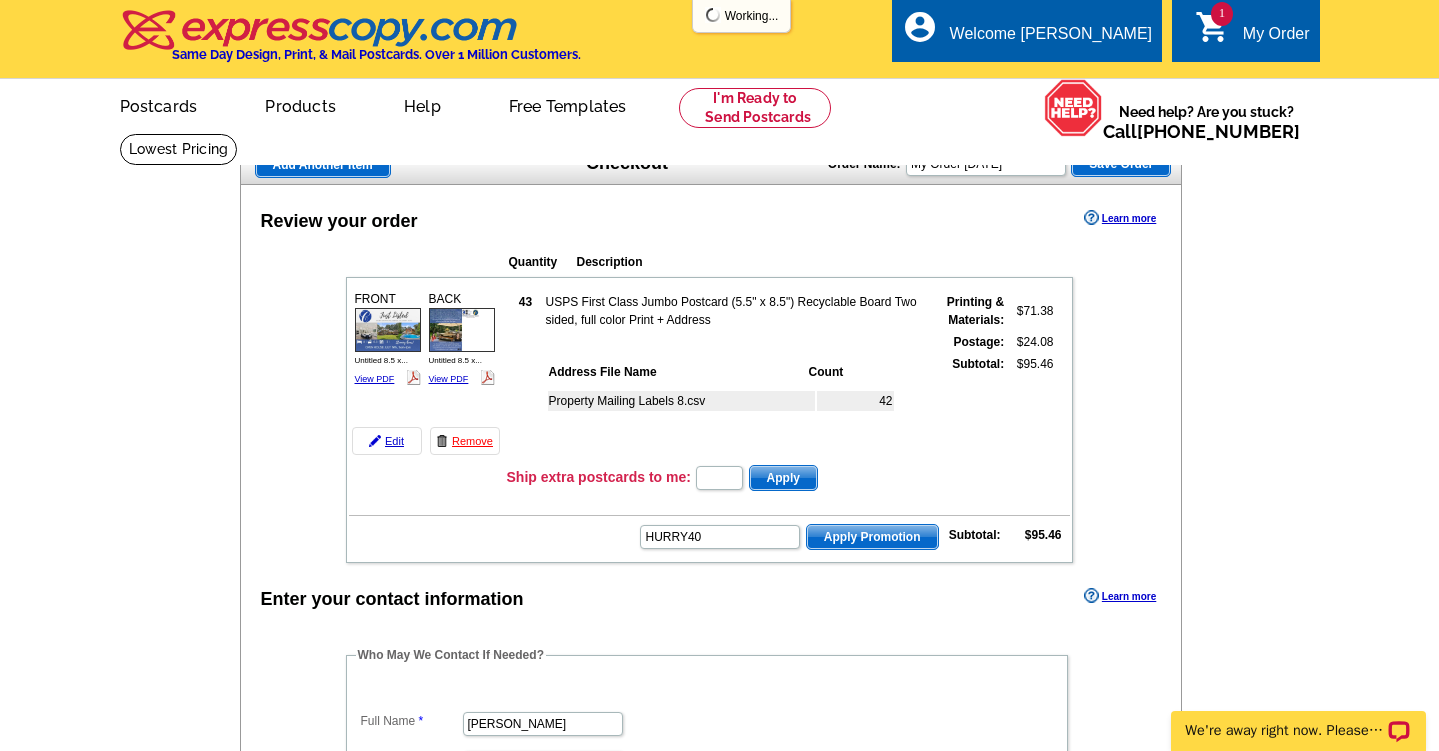 scroll, scrollTop: 0, scrollLeft: 0, axis: both 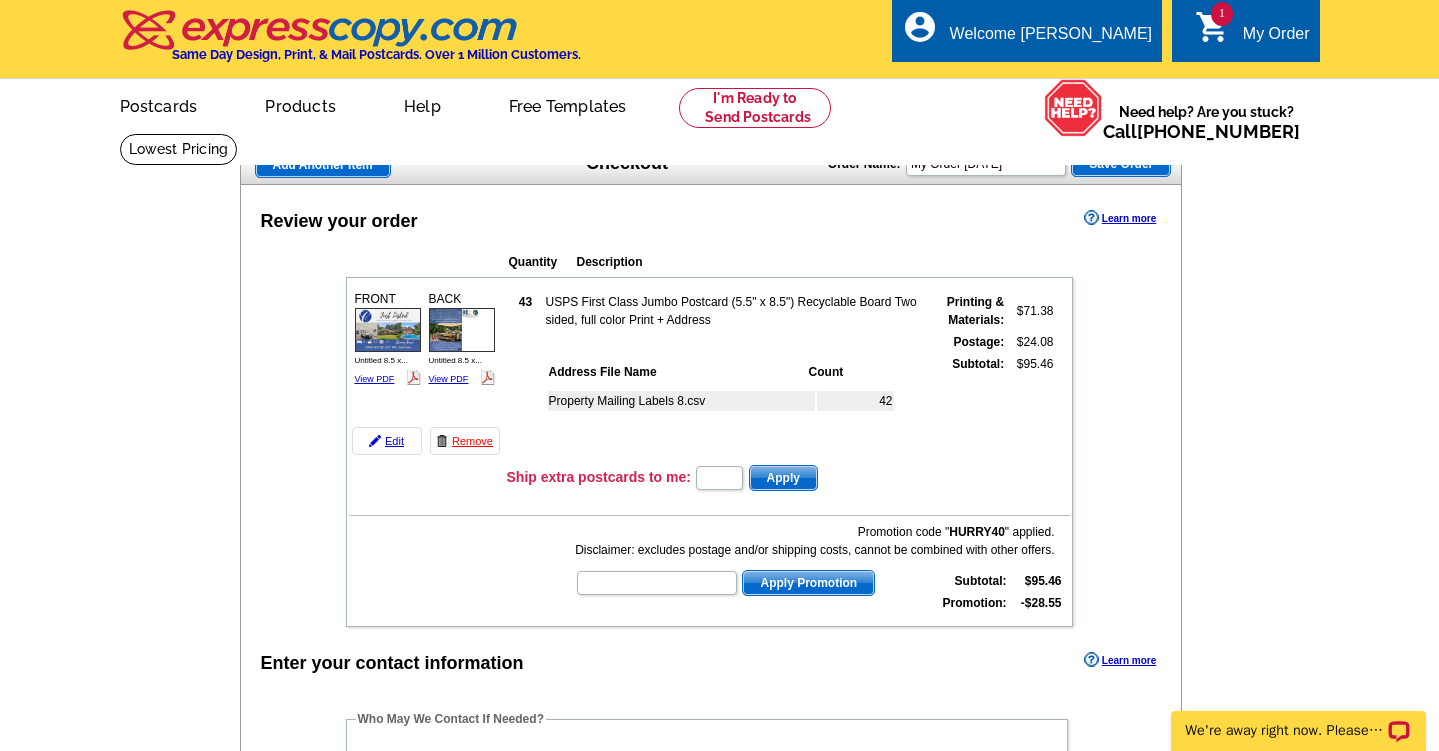 click at bounding box center [0, 1872] 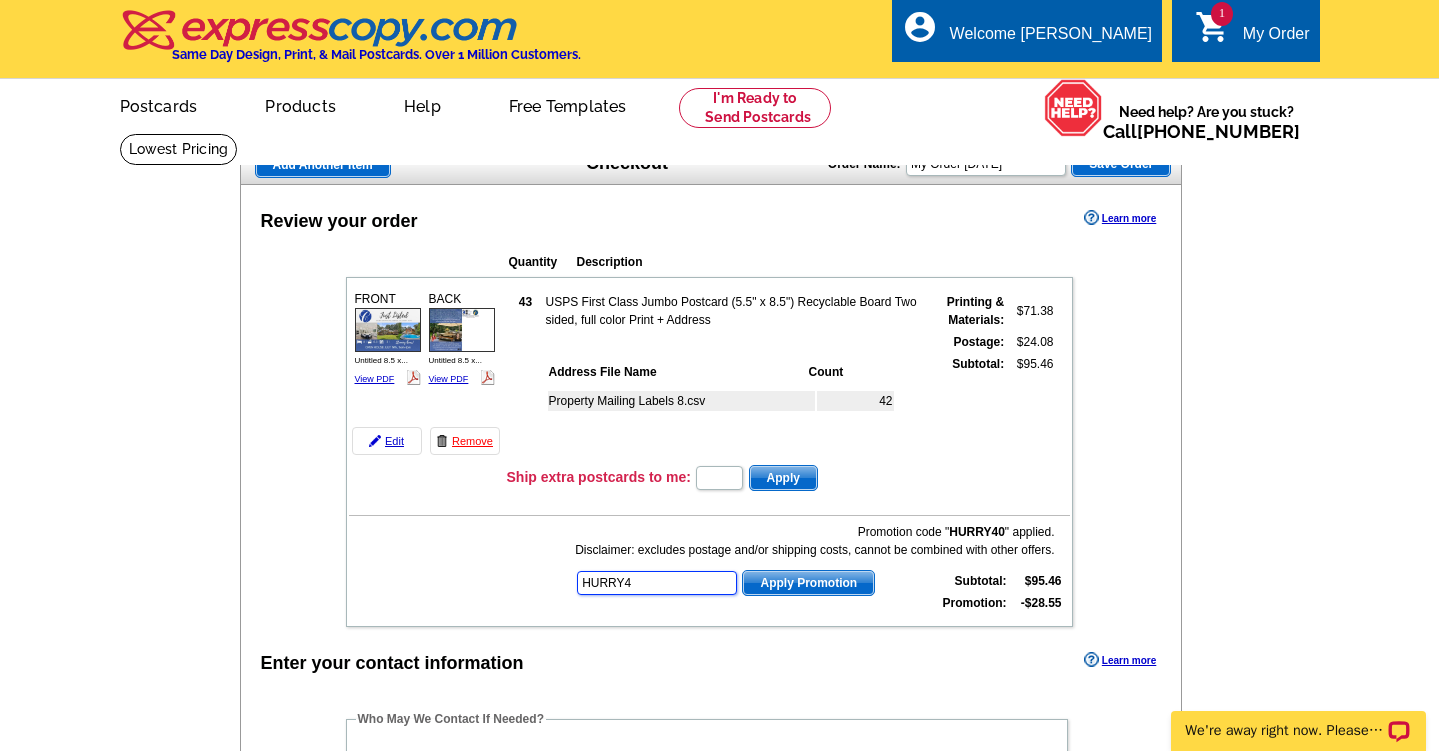type on "HURRY40" 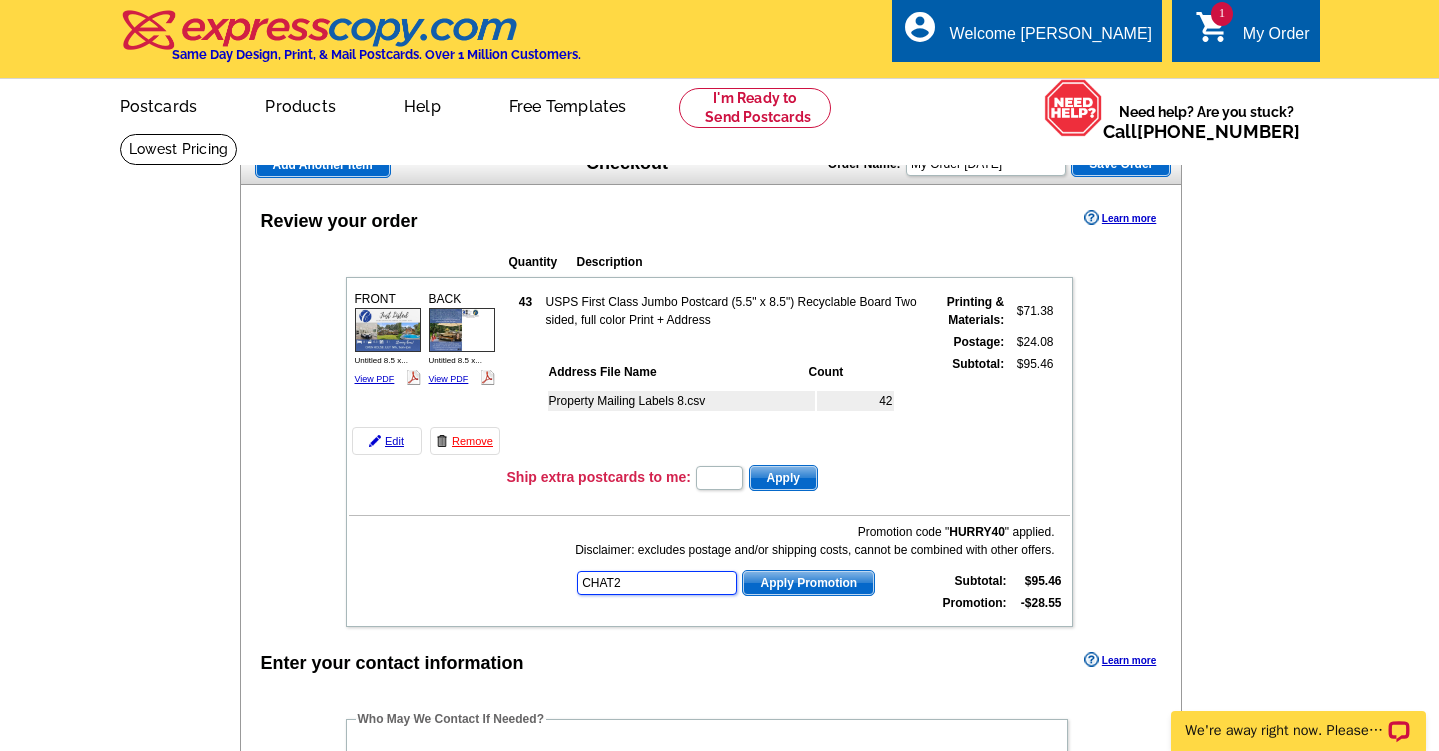 type on "CHAT20" 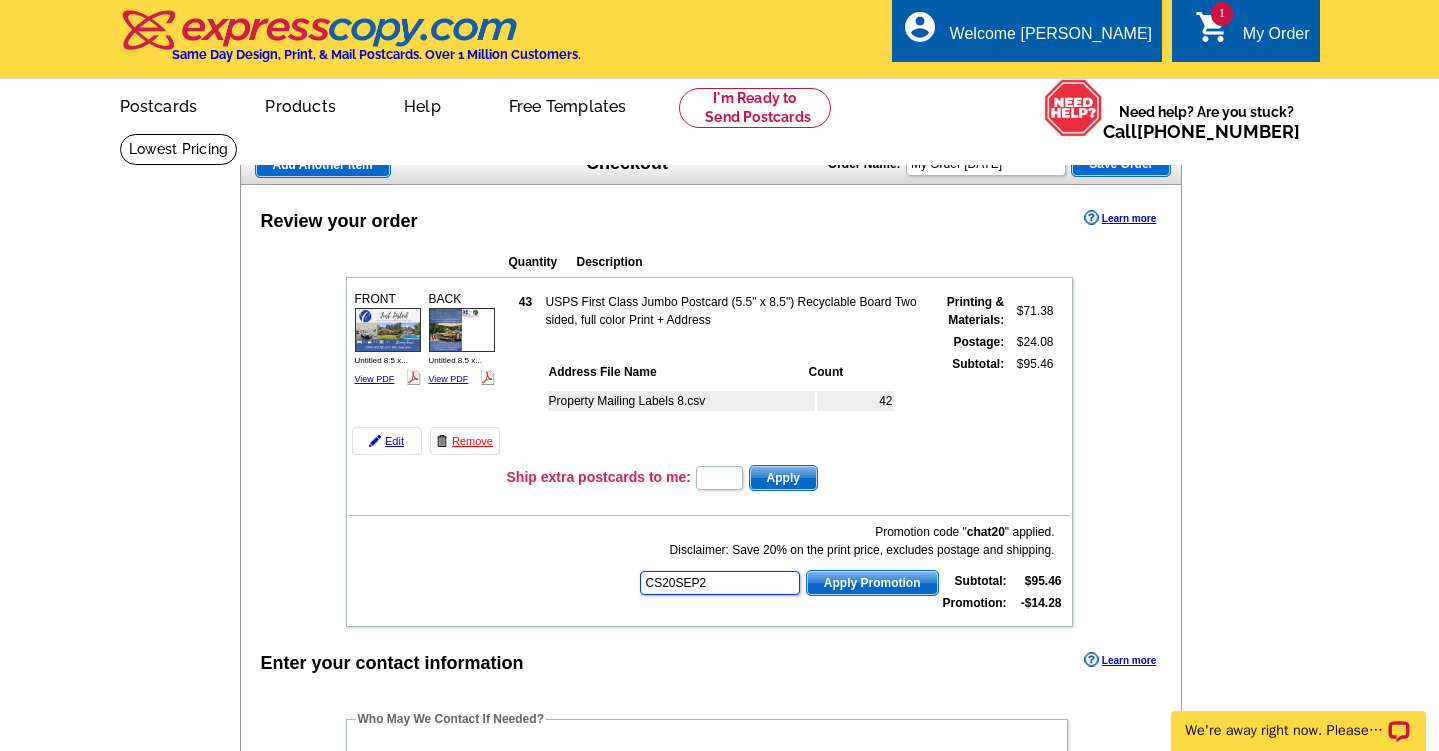 type on "CS20SEP21" 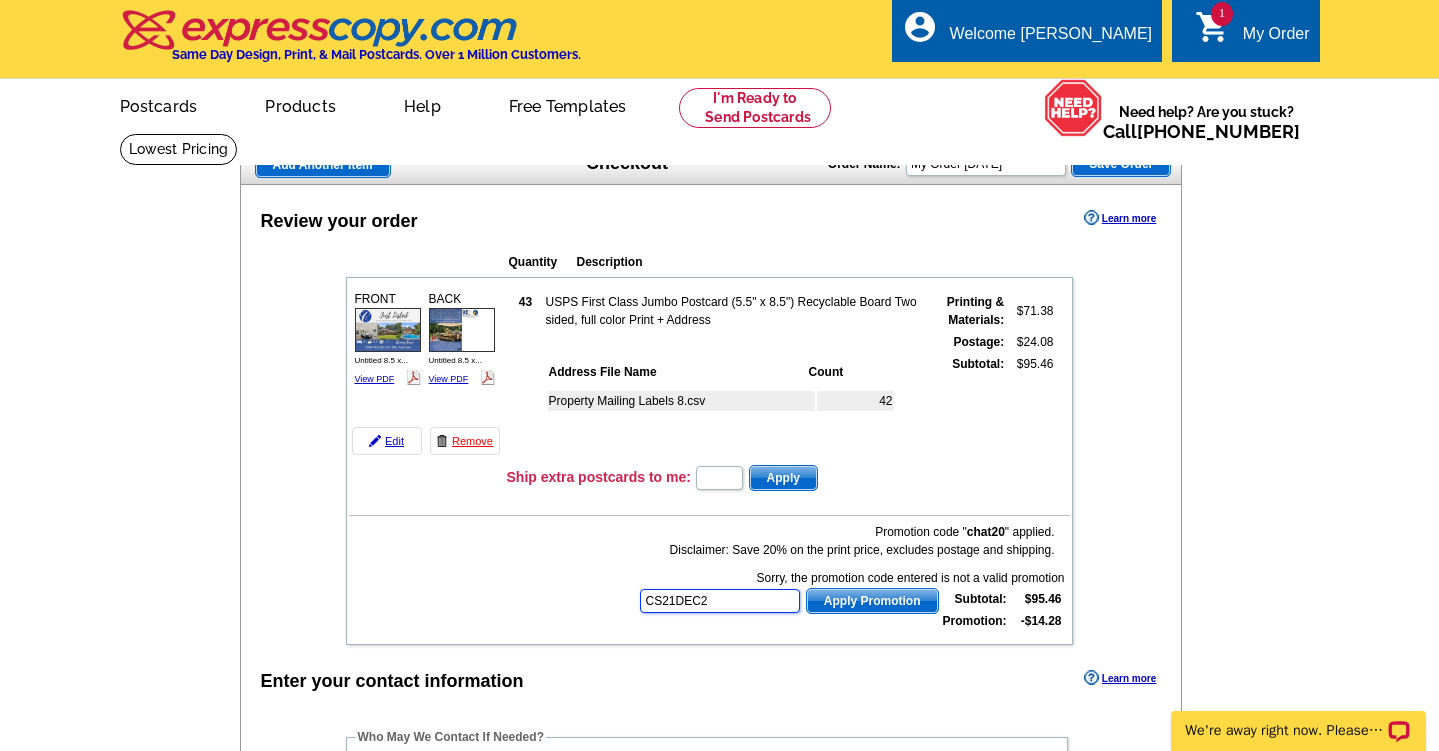 type on "CS21DEC20" 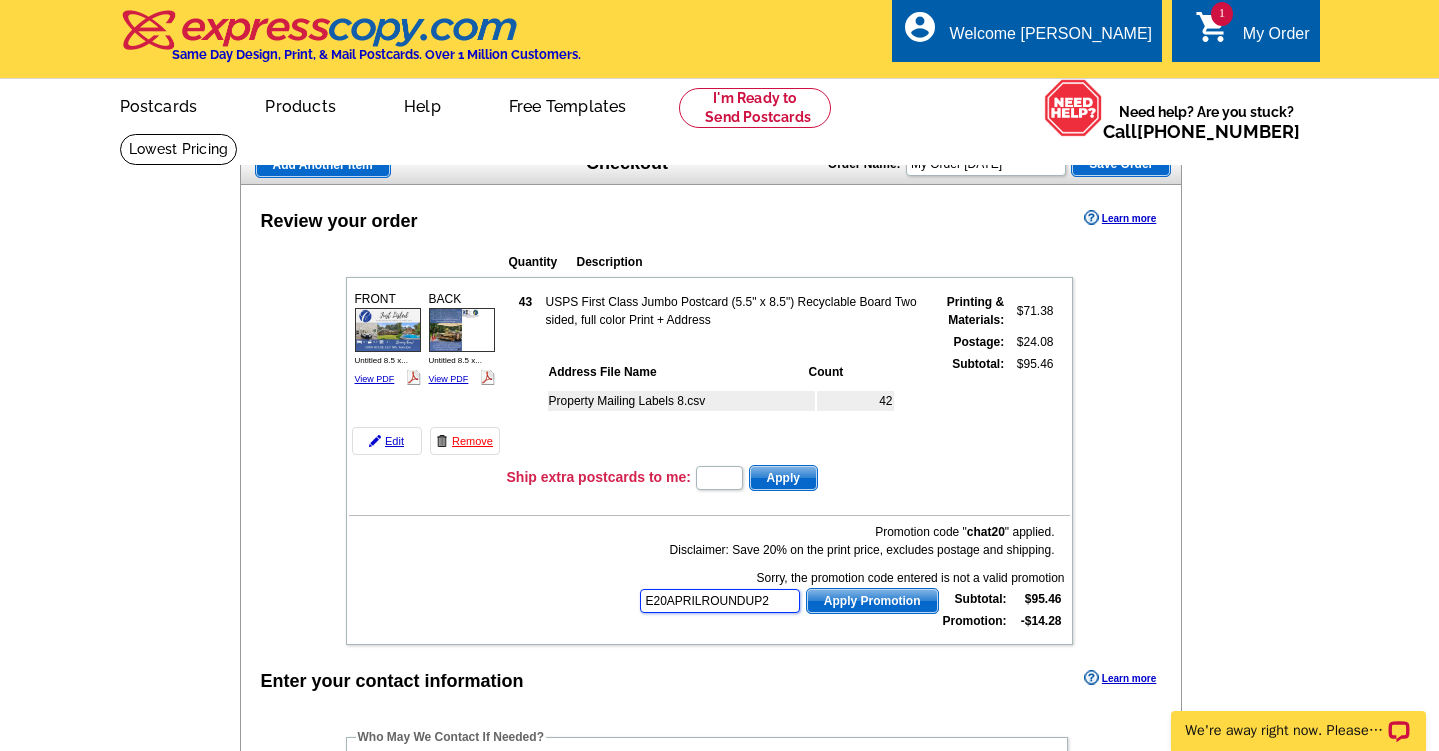 type on "E20APRILROUNDUP21" 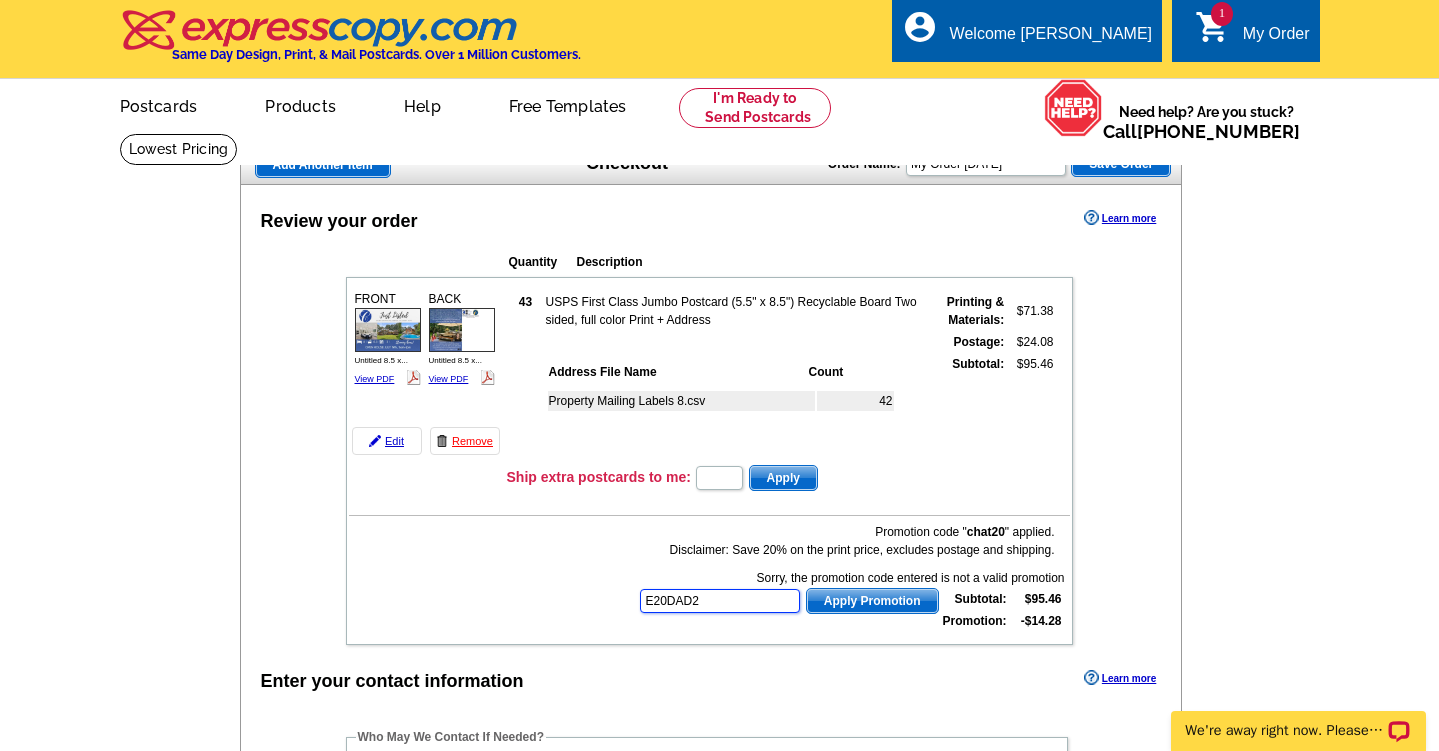 type on "E20DAD21" 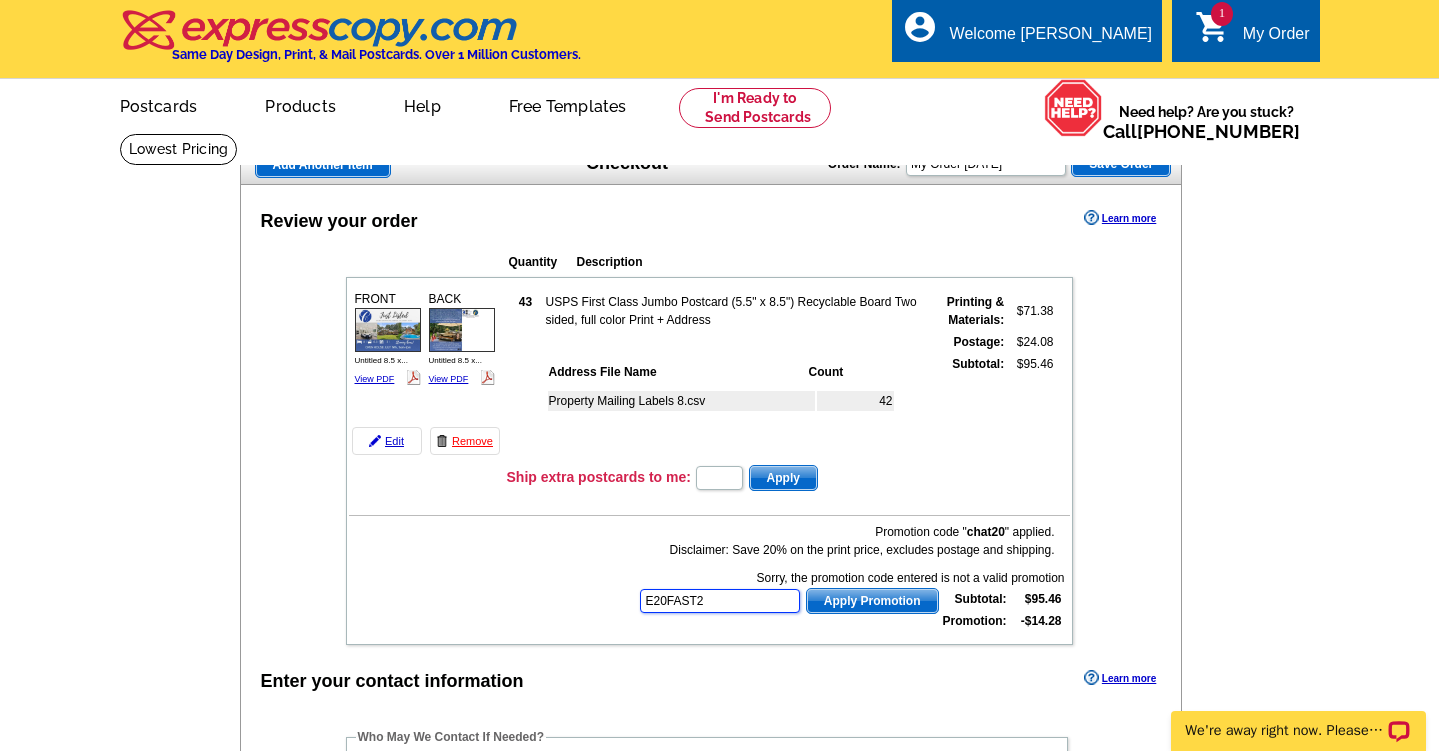 type on "E20FAST21" 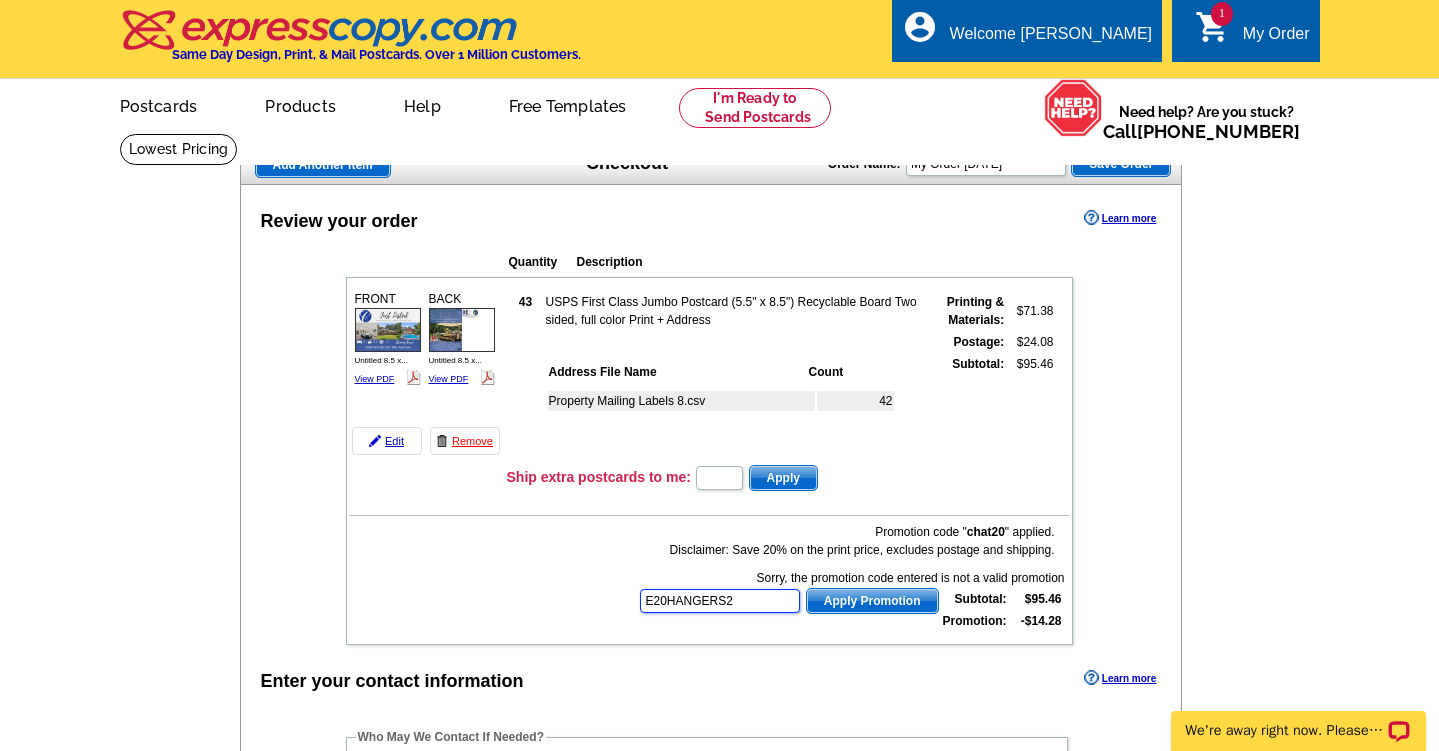 type on "E20HANGERS21" 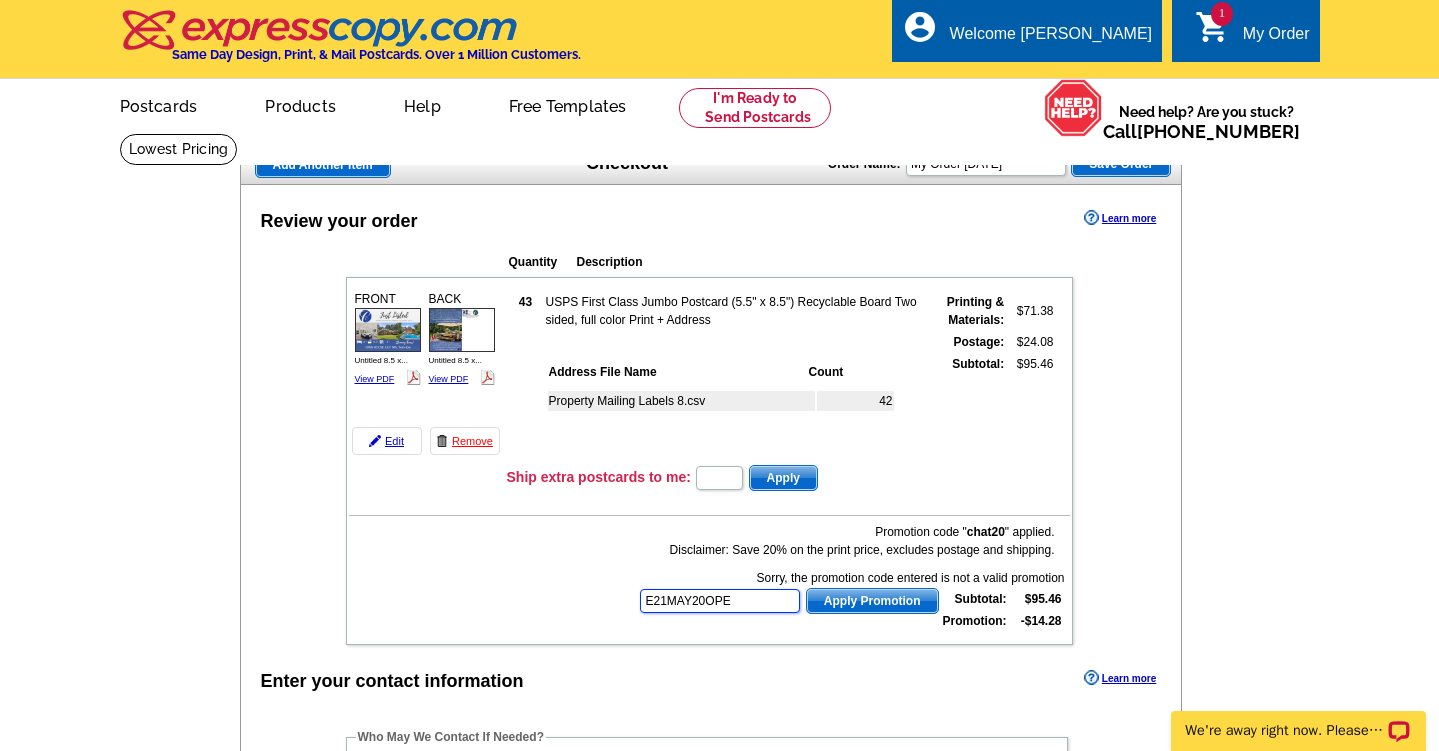 type on "E21MAY20OPEN" 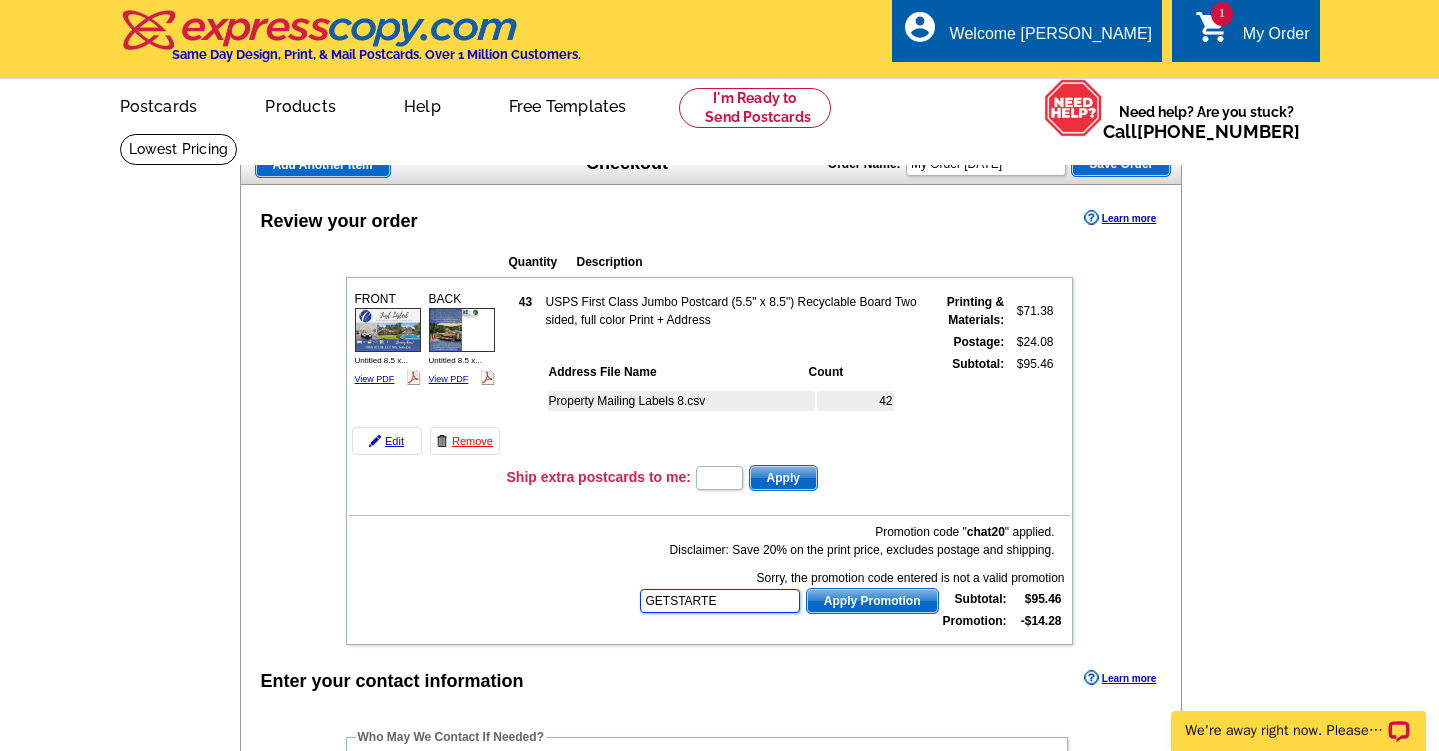 type on "GETSTARTED" 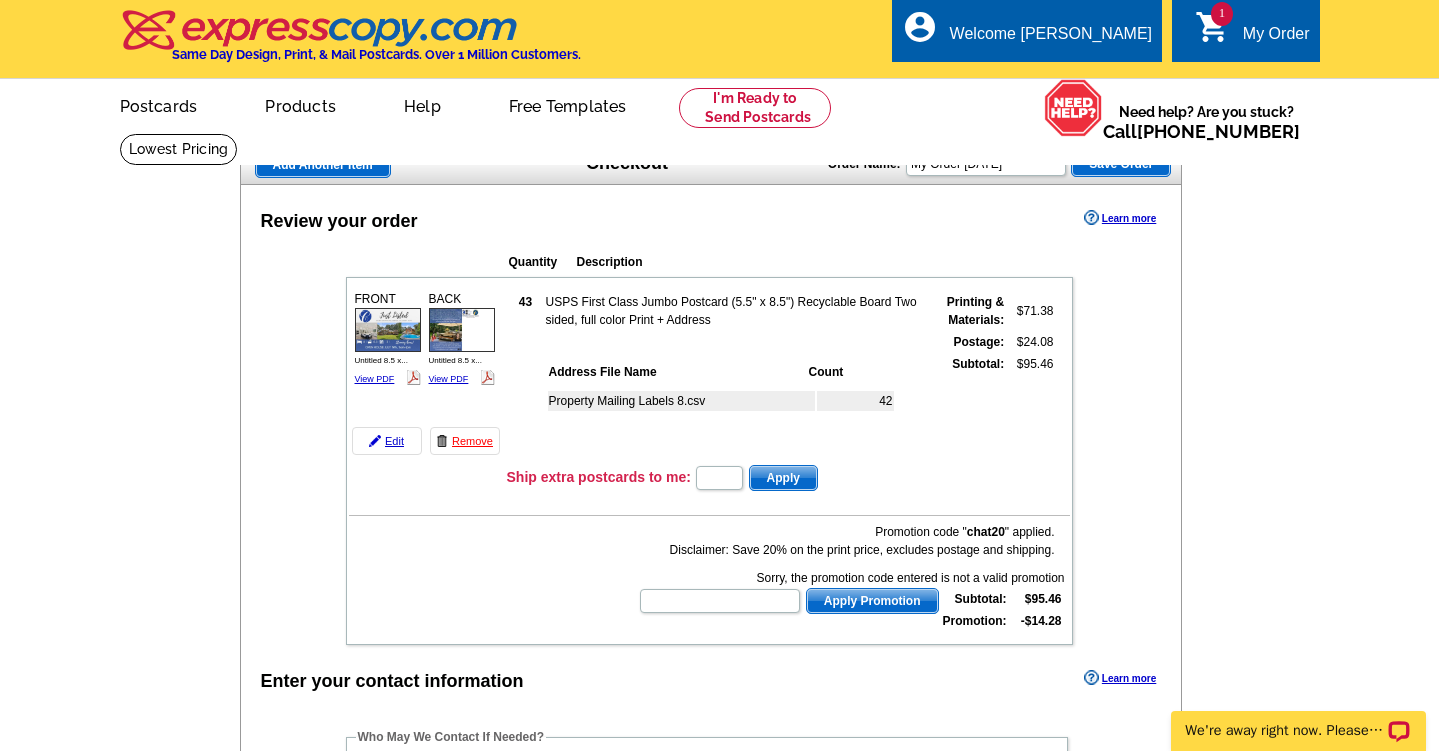 click at bounding box center [0, 1890] 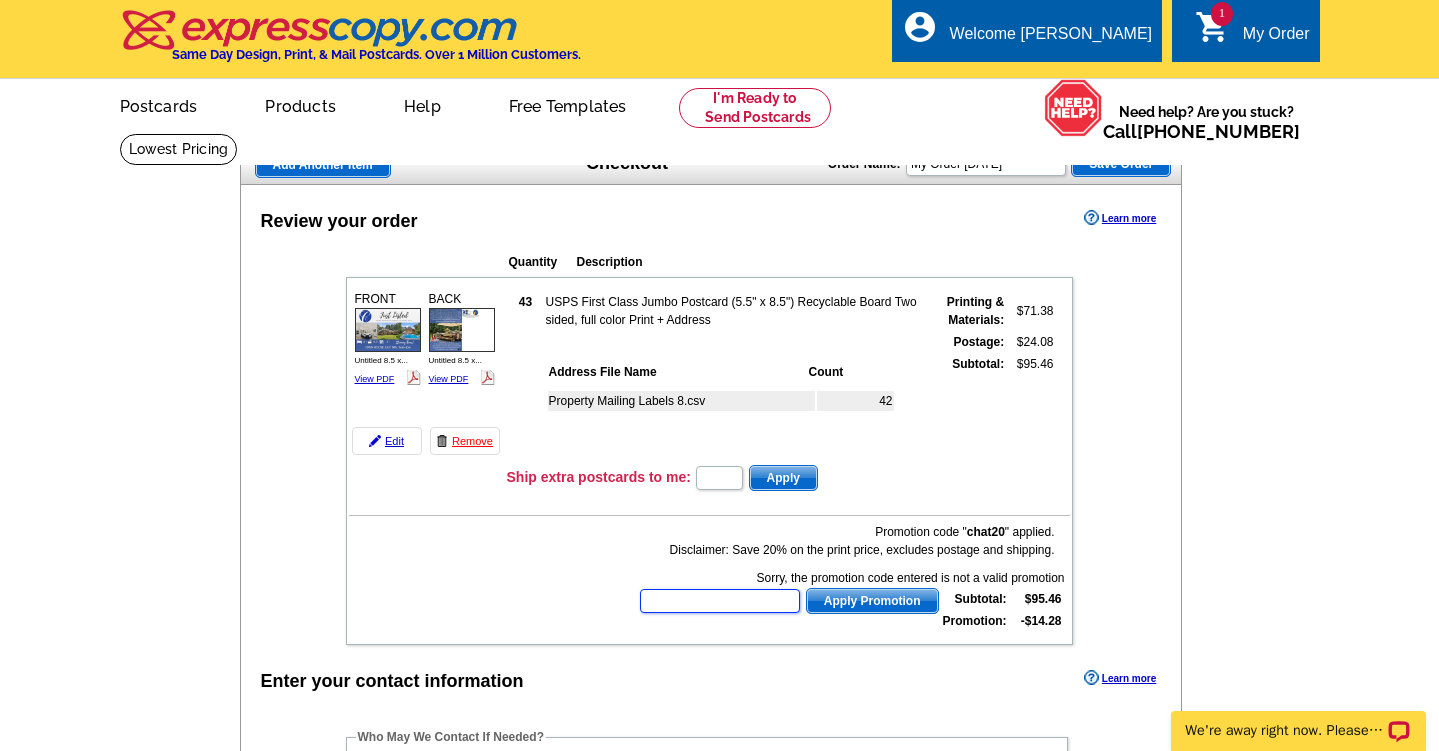 click at bounding box center [720, 601] 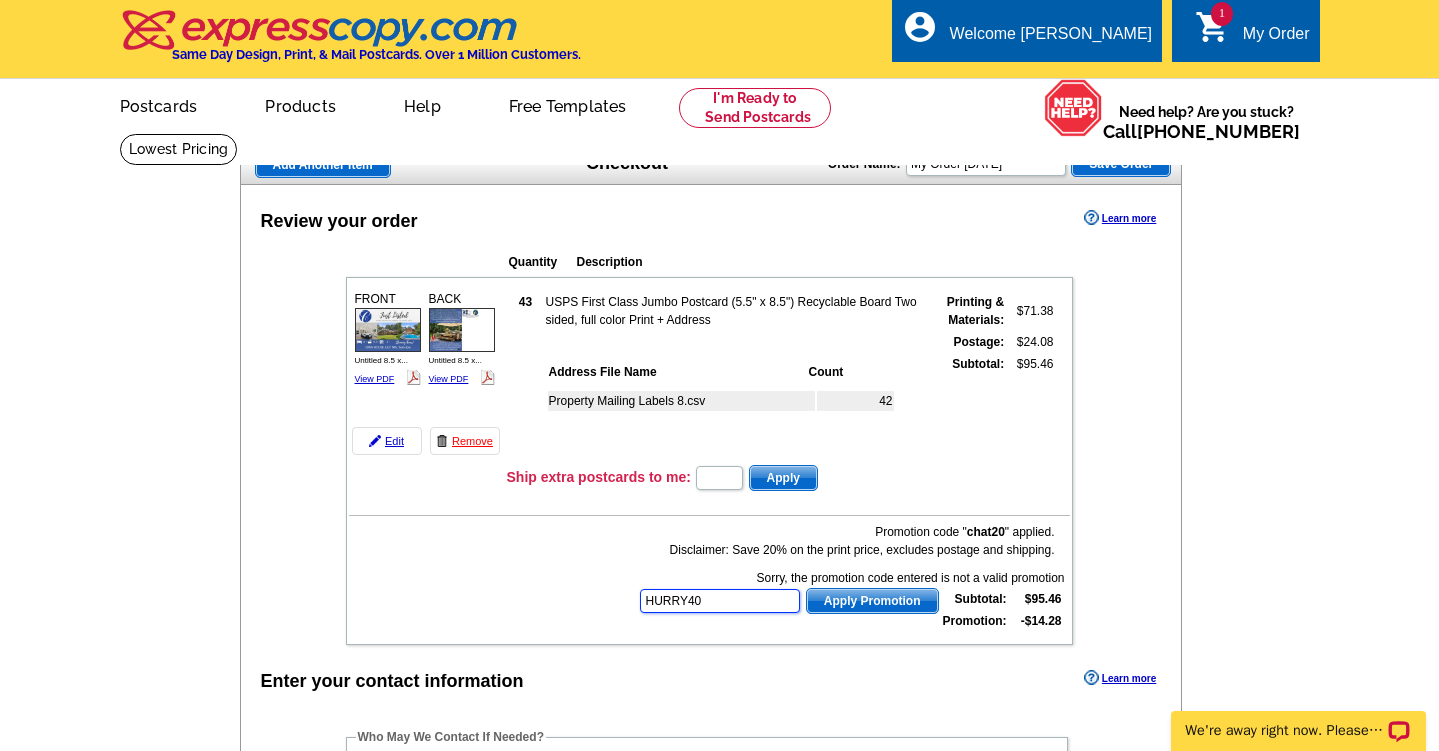 type on "HURRY40" 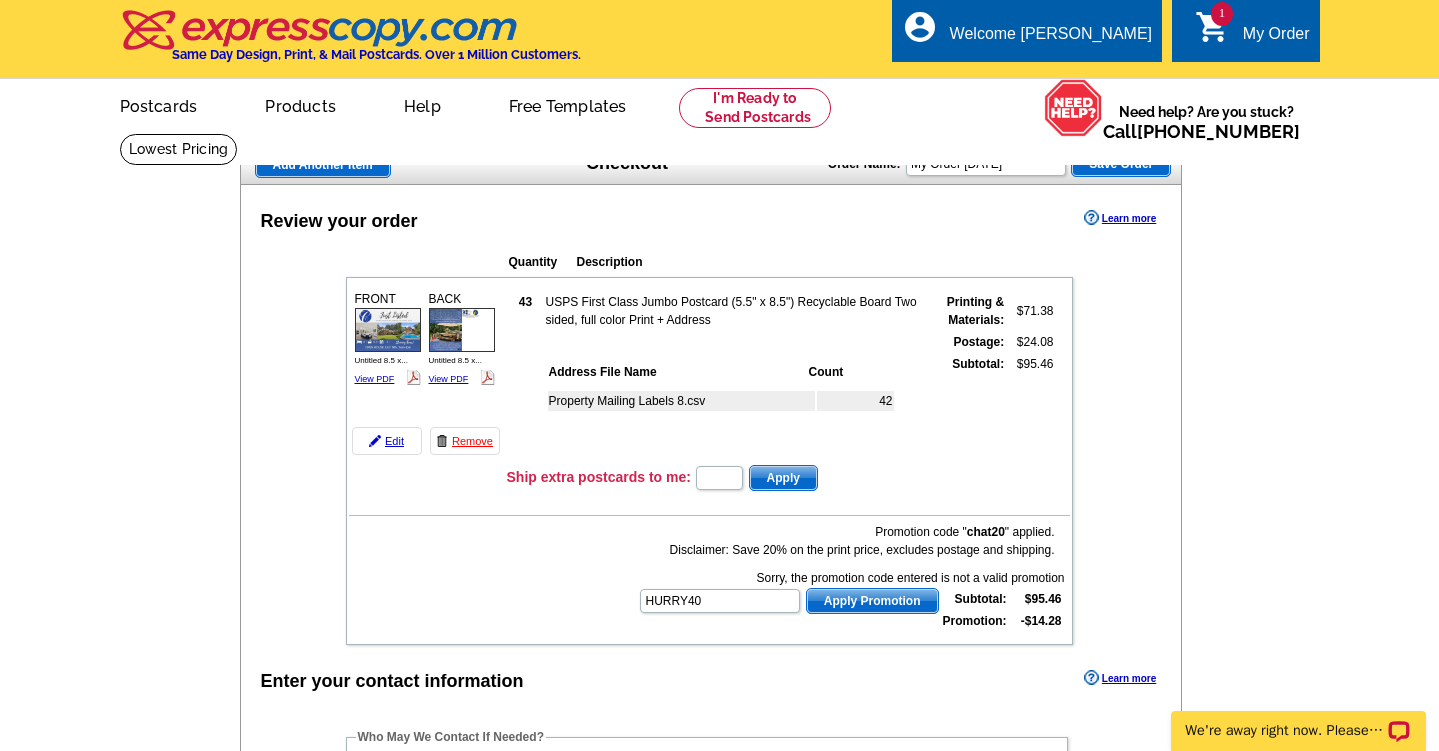 click on "Apply Promotion" at bounding box center (872, 601) 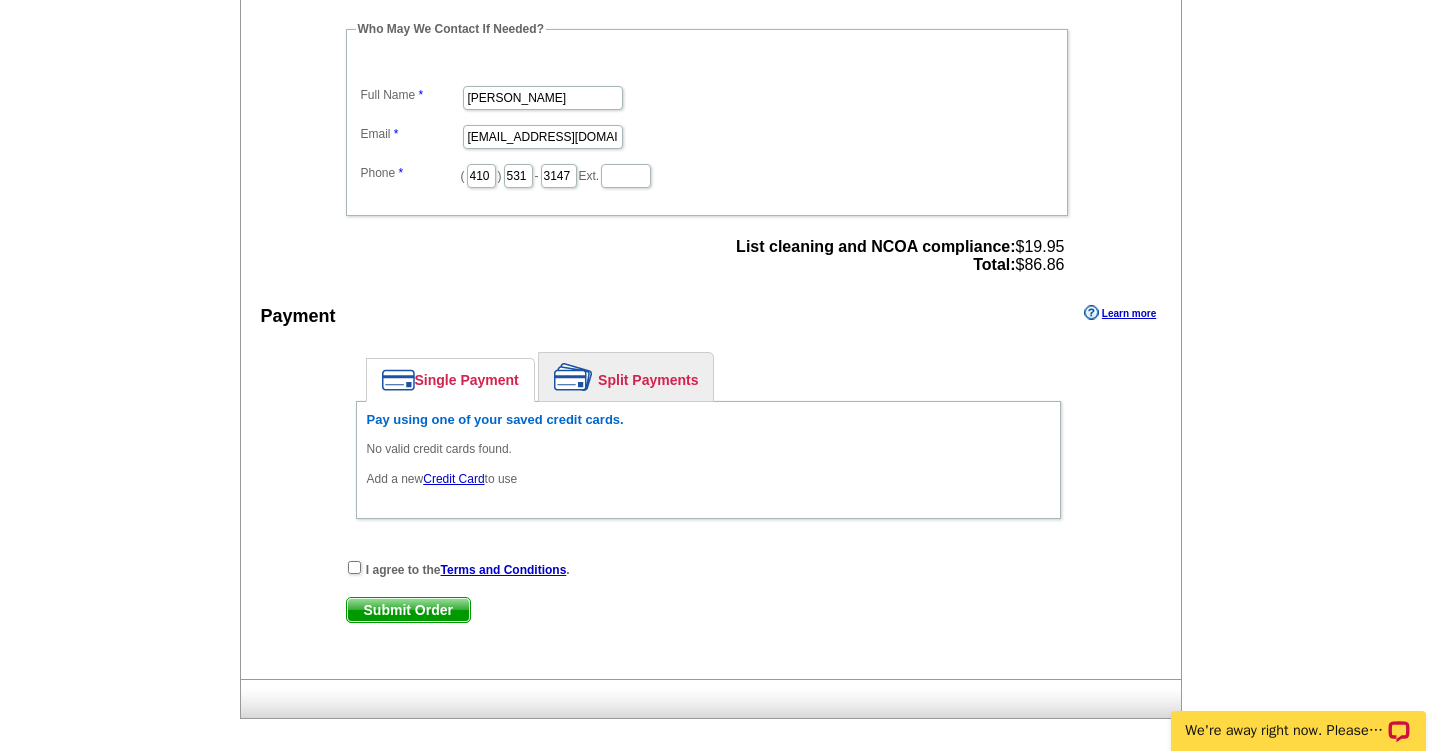 scroll, scrollTop: 755, scrollLeft: 0, axis: vertical 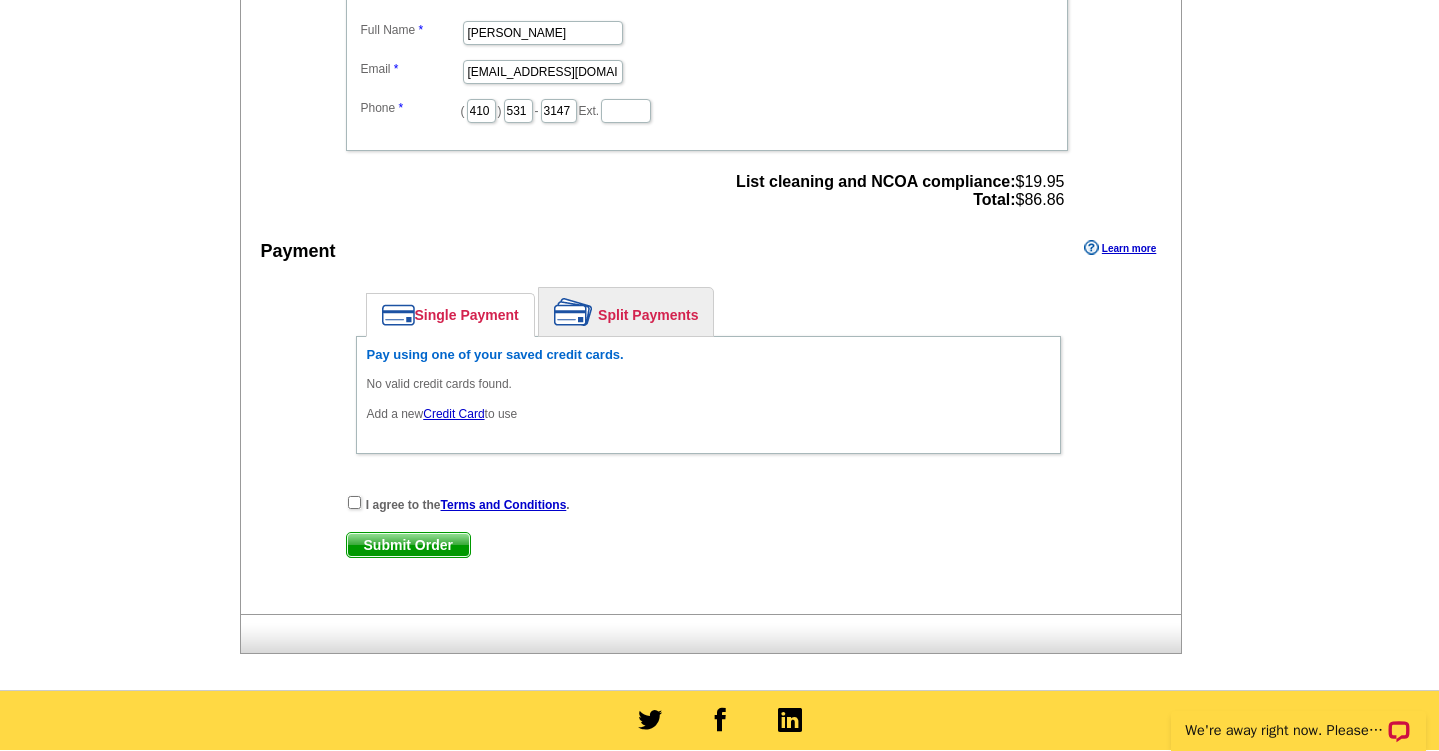 click on "Add a new  Credit Card  to use" at bounding box center (708, 414) 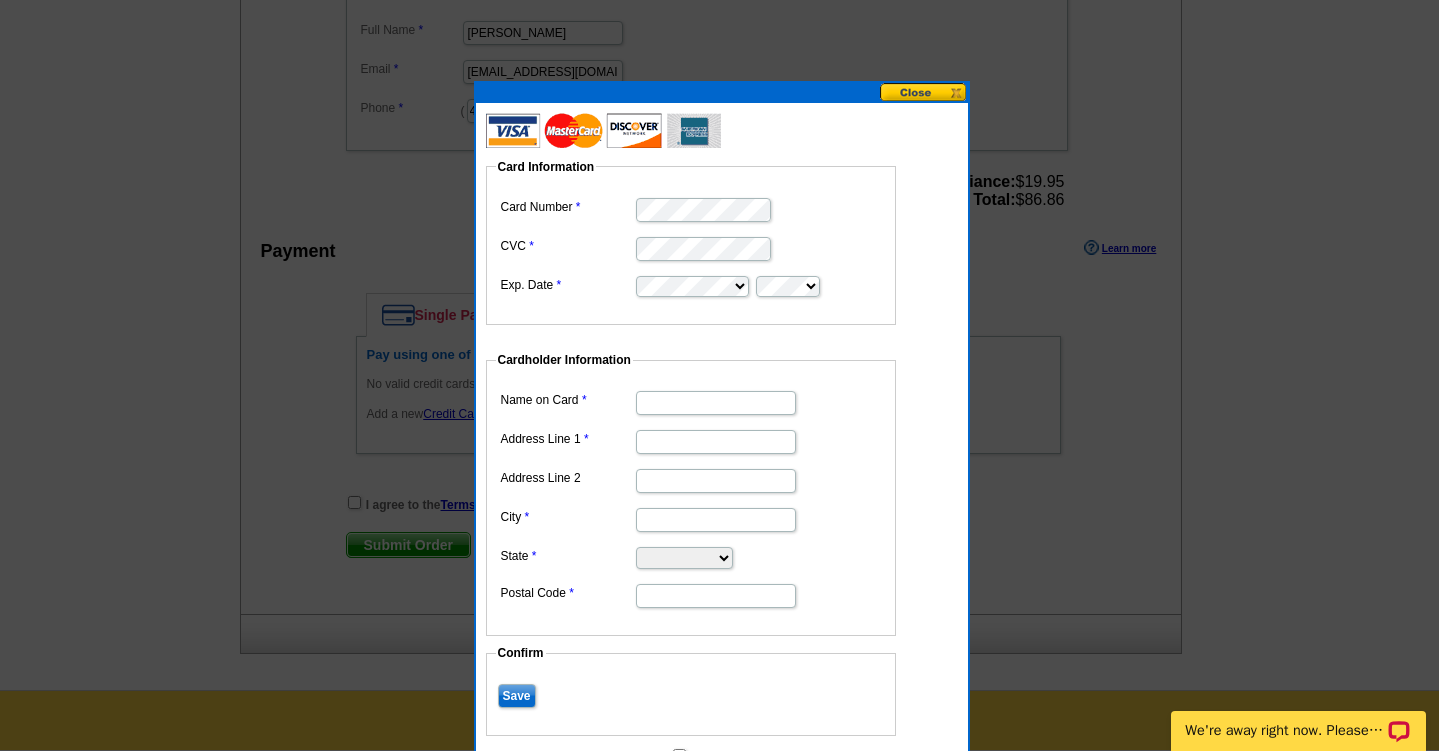 click on "Name on Card" at bounding box center (716, 403) 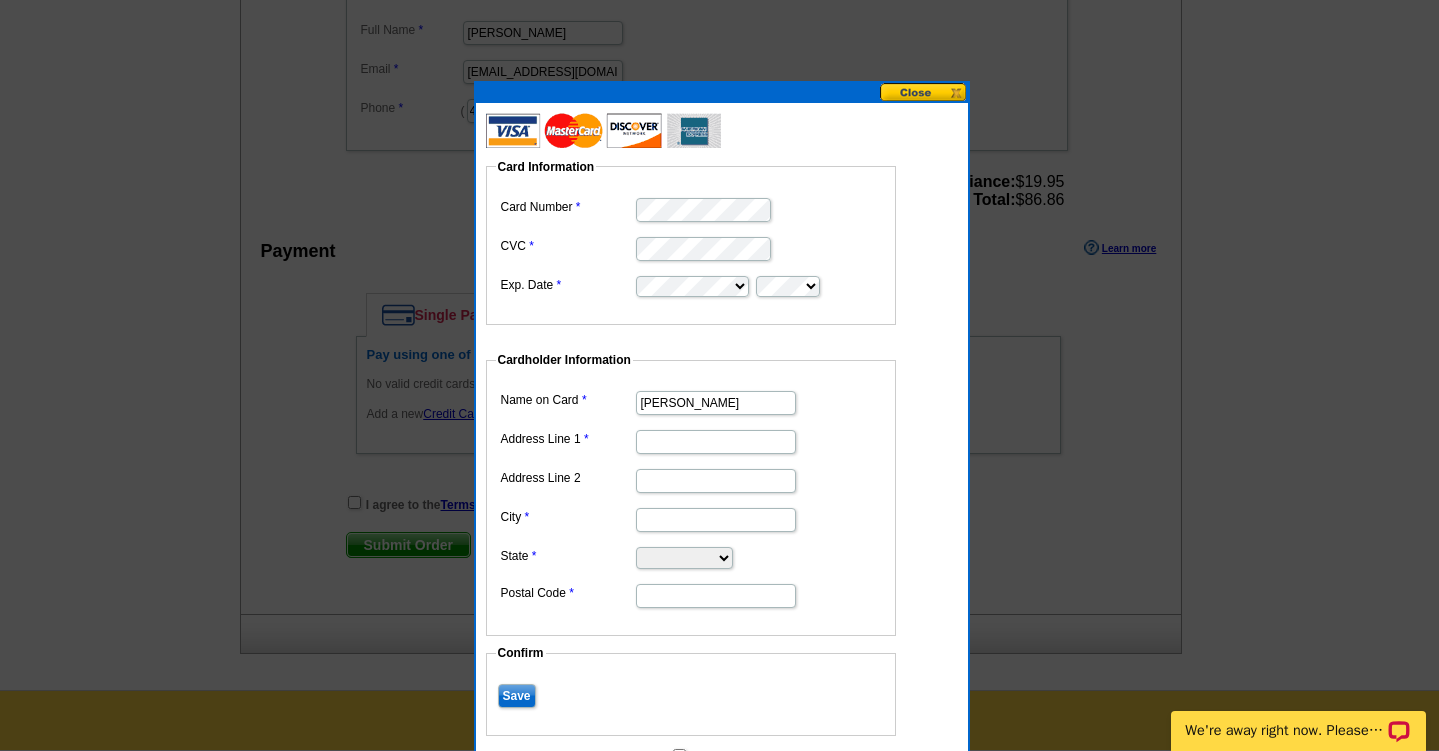 type on "[PERSON_NAME]" 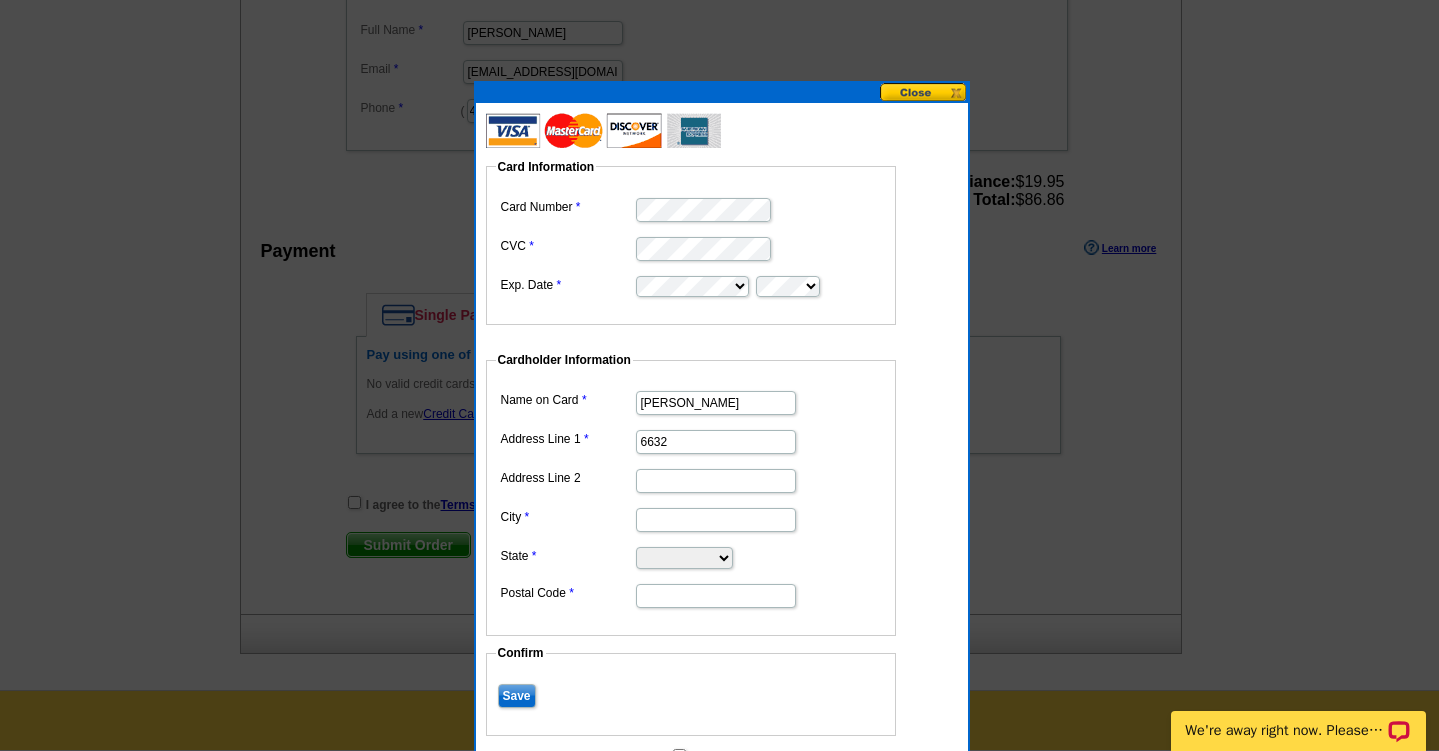 type on "[STREET_ADDRESS]" 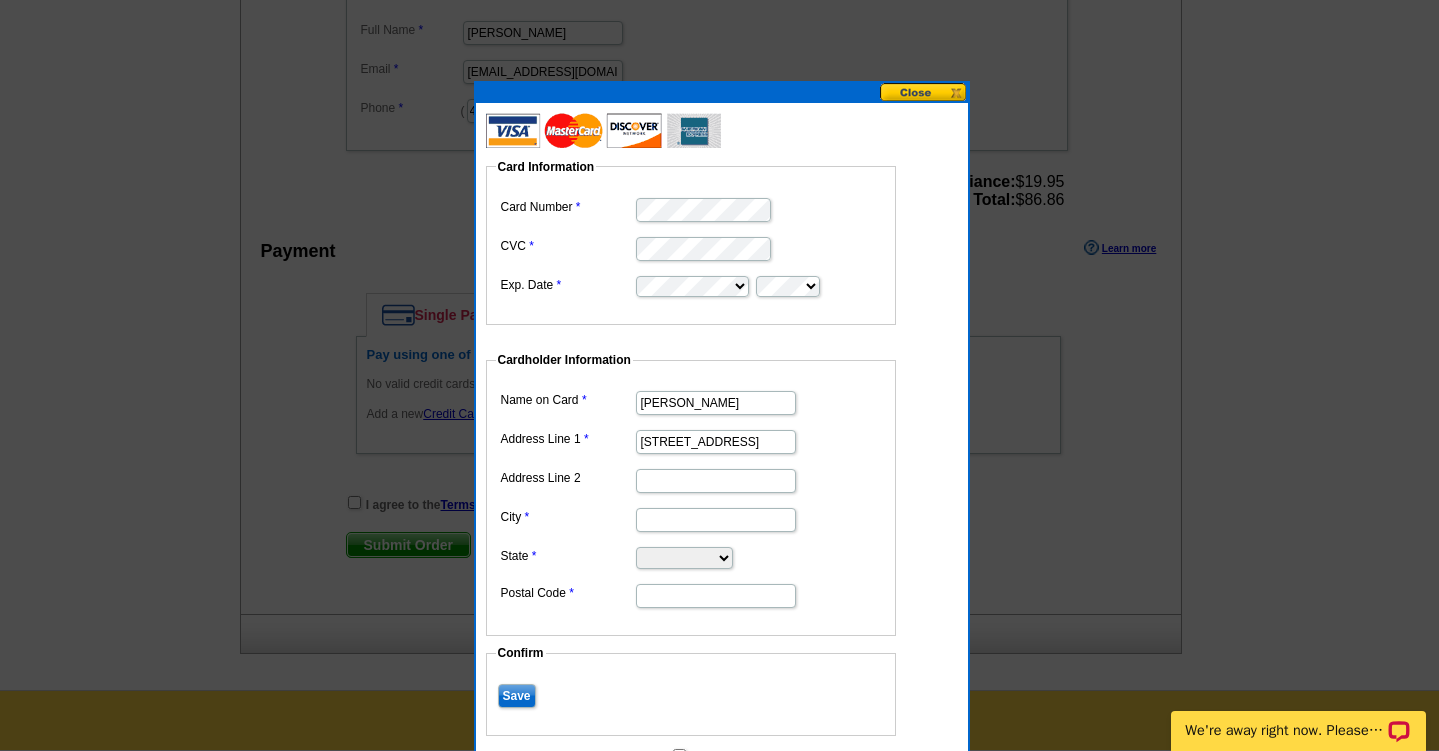 type on "COLUMBIA" 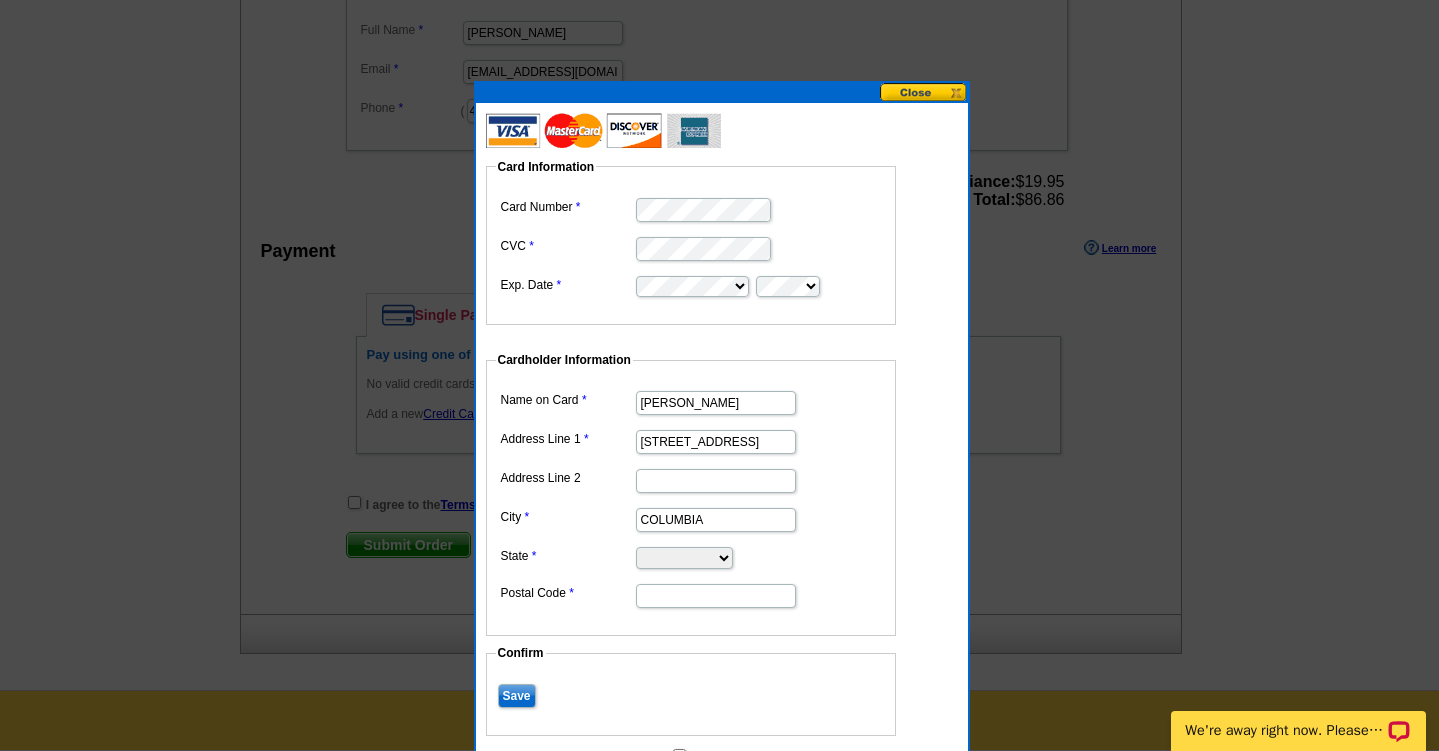 select on "MD" 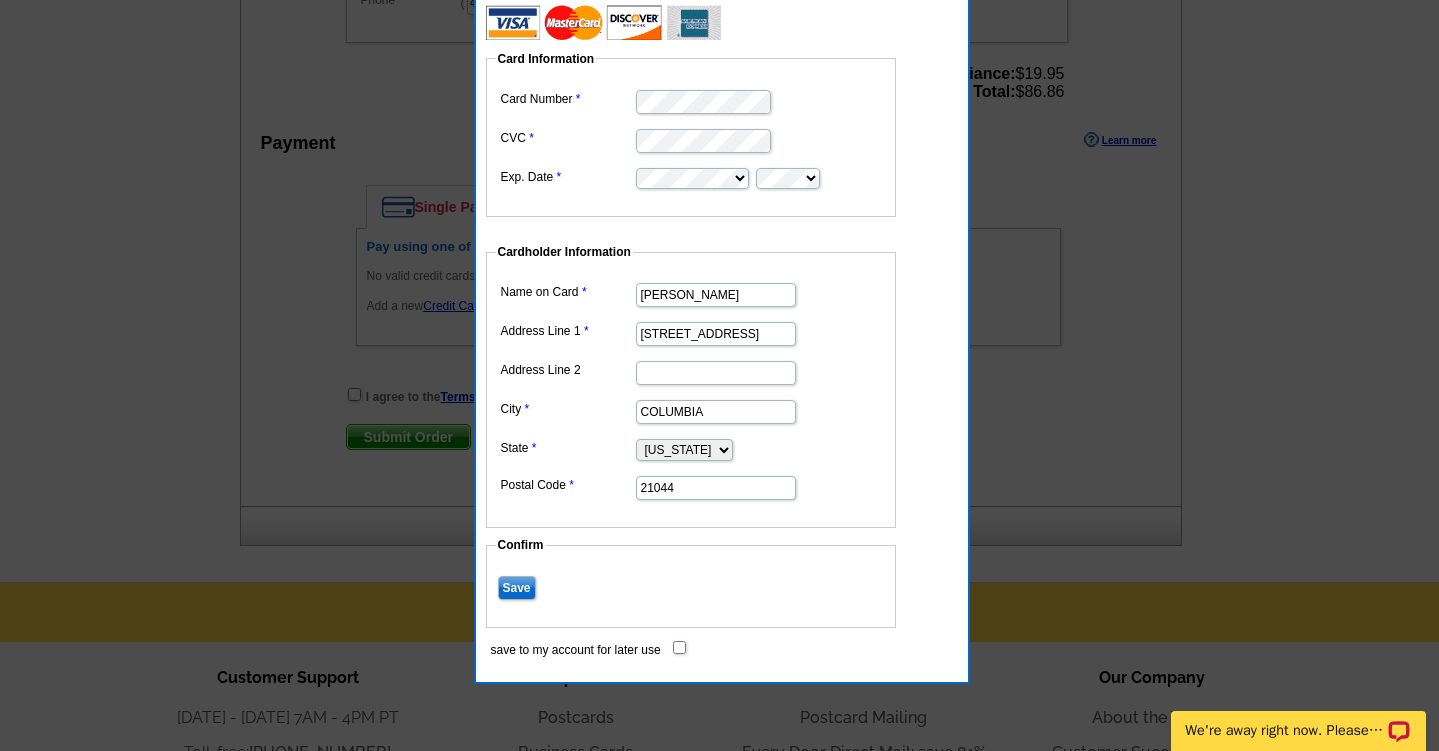 scroll, scrollTop: 871, scrollLeft: 0, axis: vertical 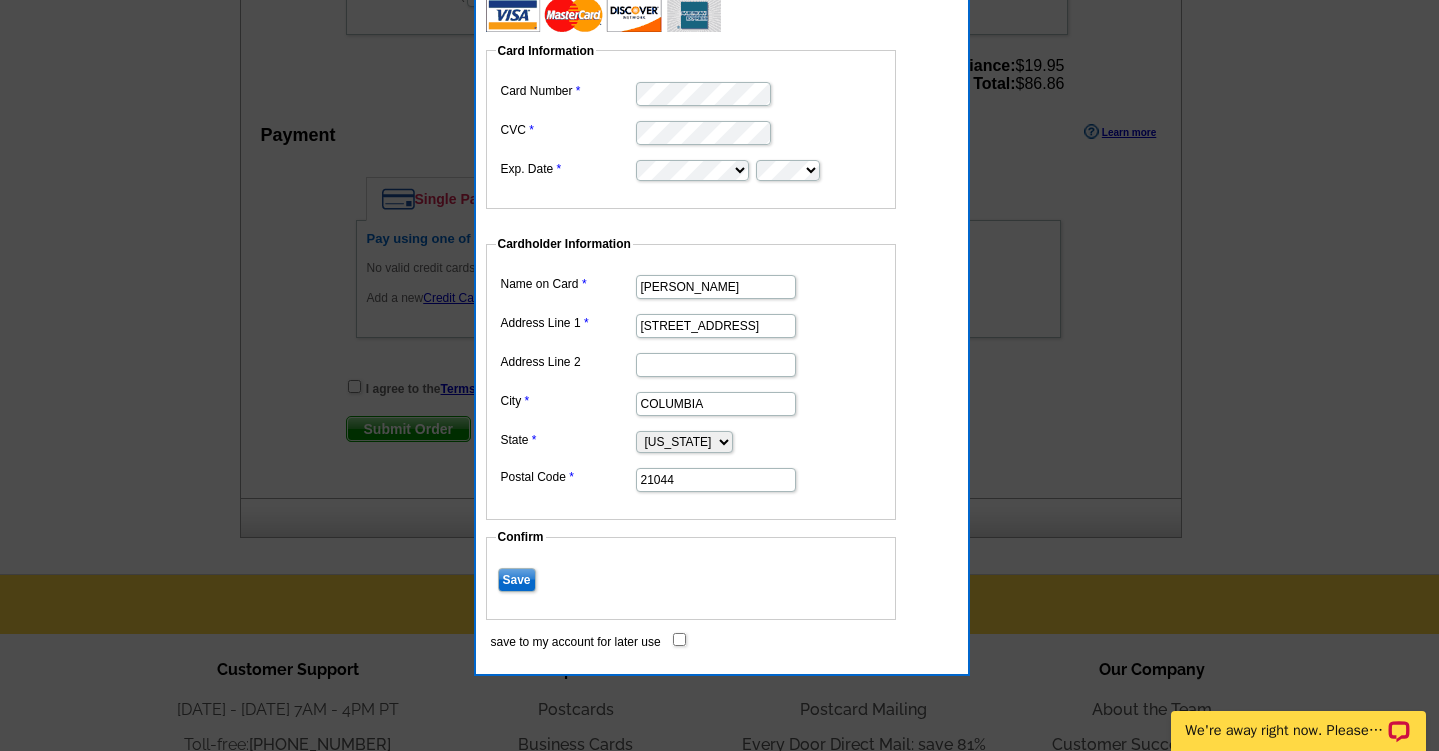 click on "save to my account for later use" at bounding box center [679, 639] 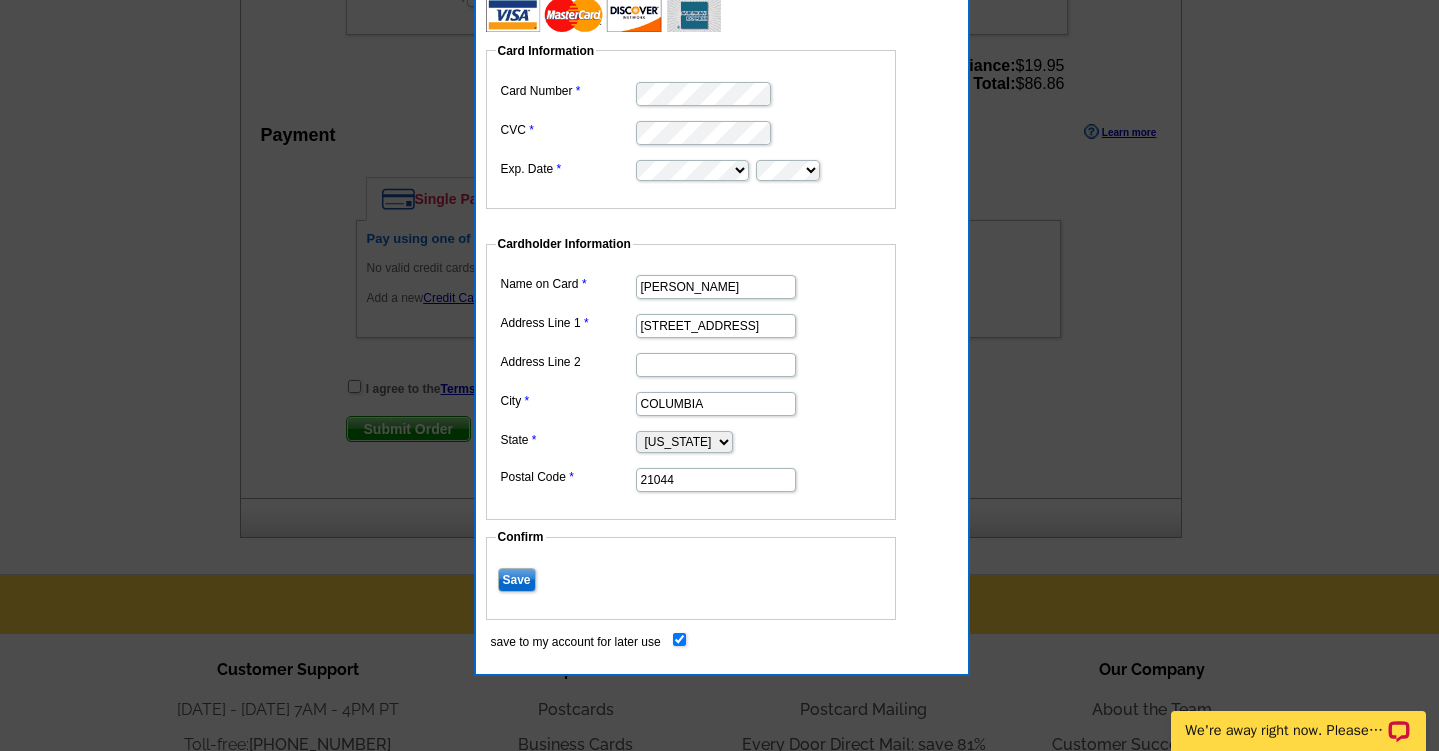 click on "Save" at bounding box center [517, 580] 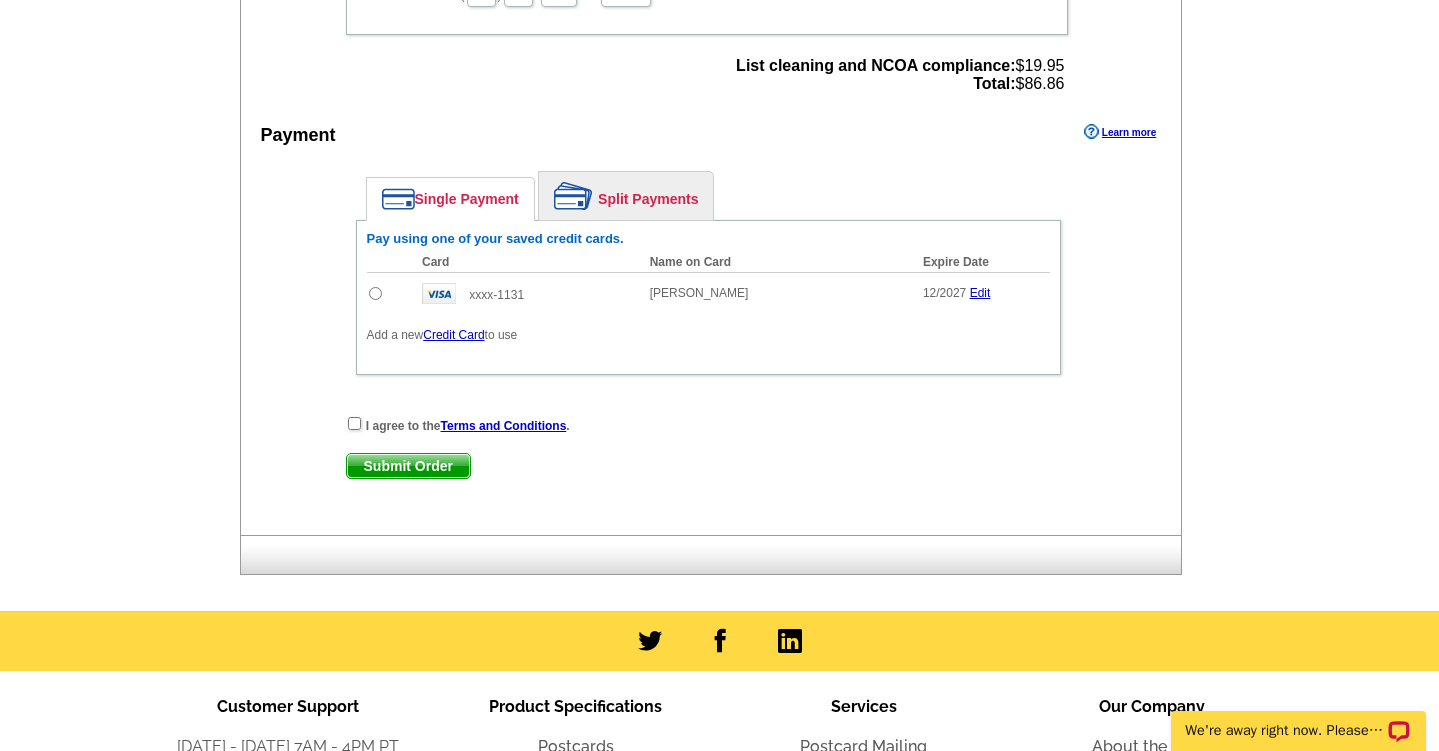 click at bounding box center [375, 293] 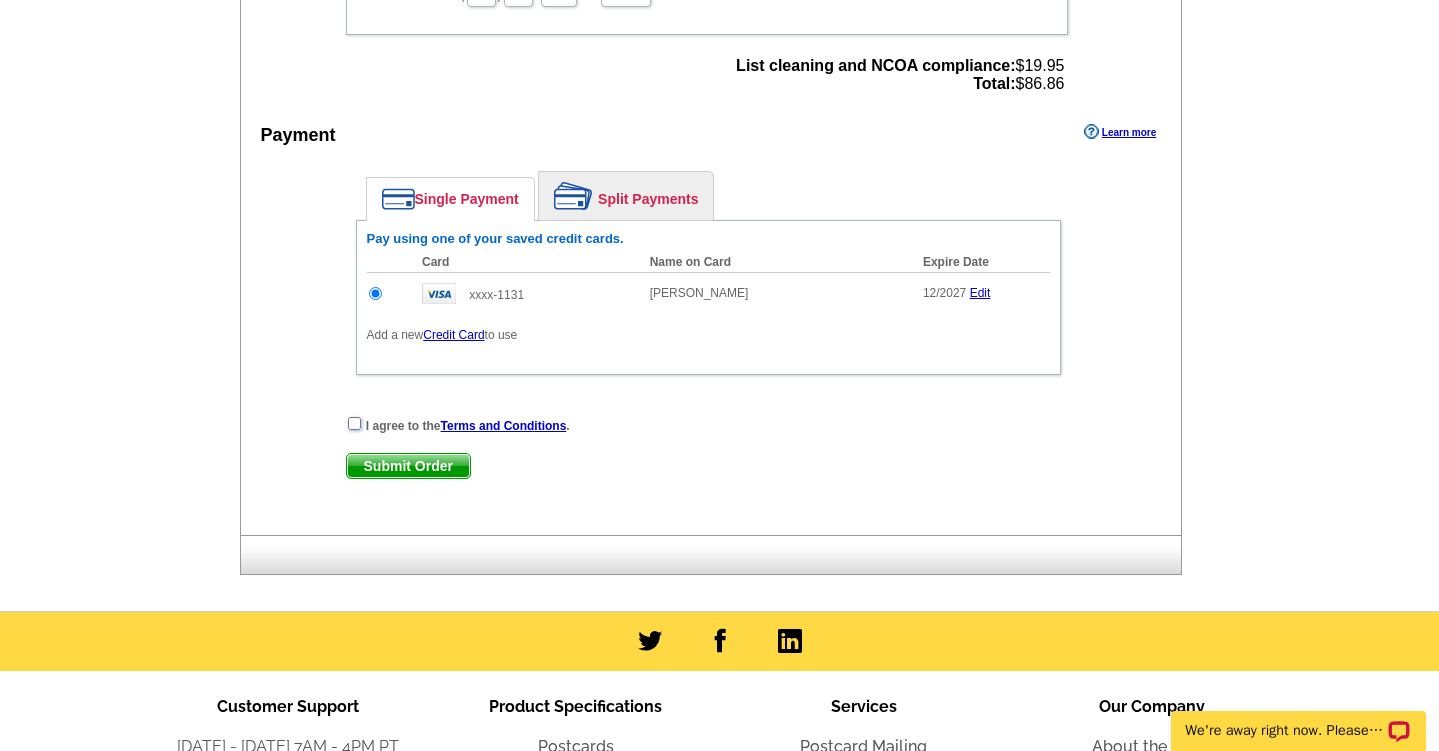 click at bounding box center (354, 423) 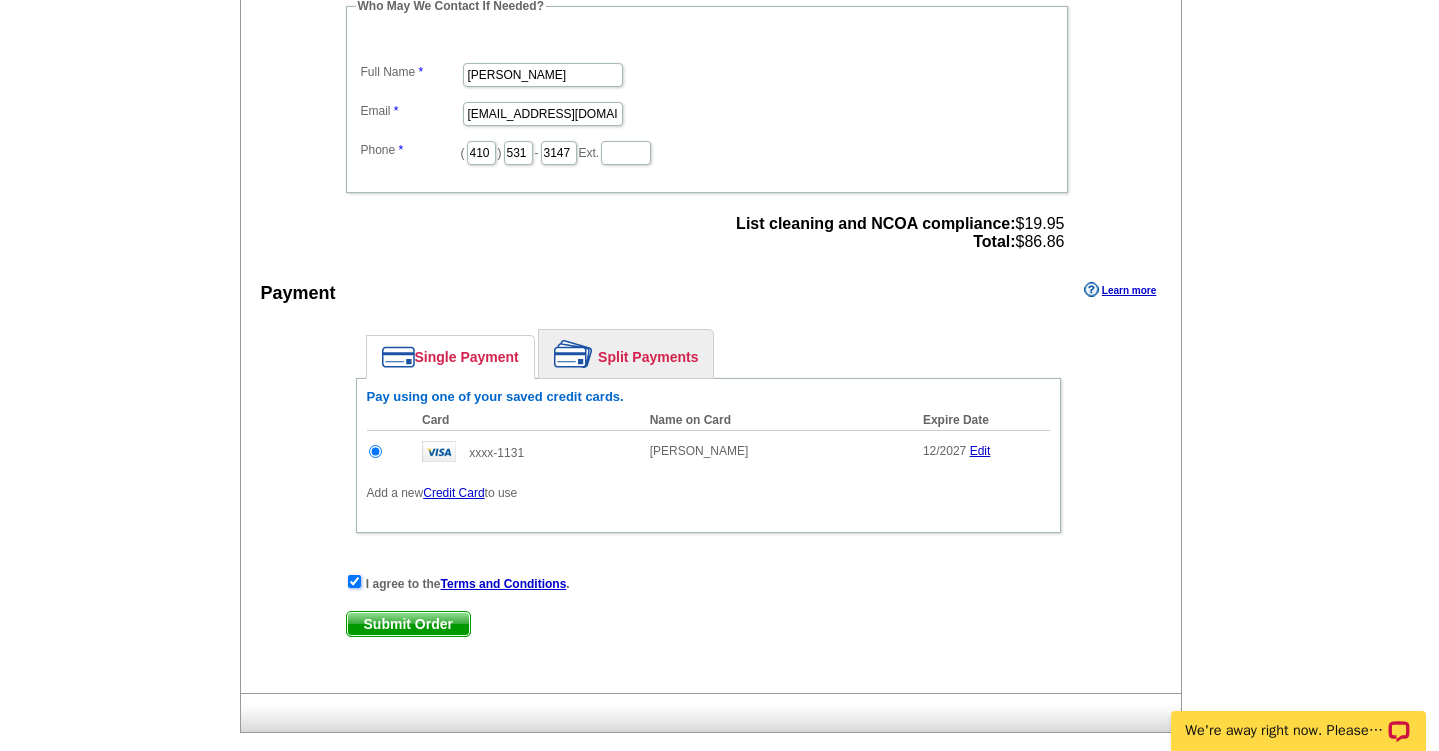 scroll, scrollTop: 797, scrollLeft: 0, axis: vertical 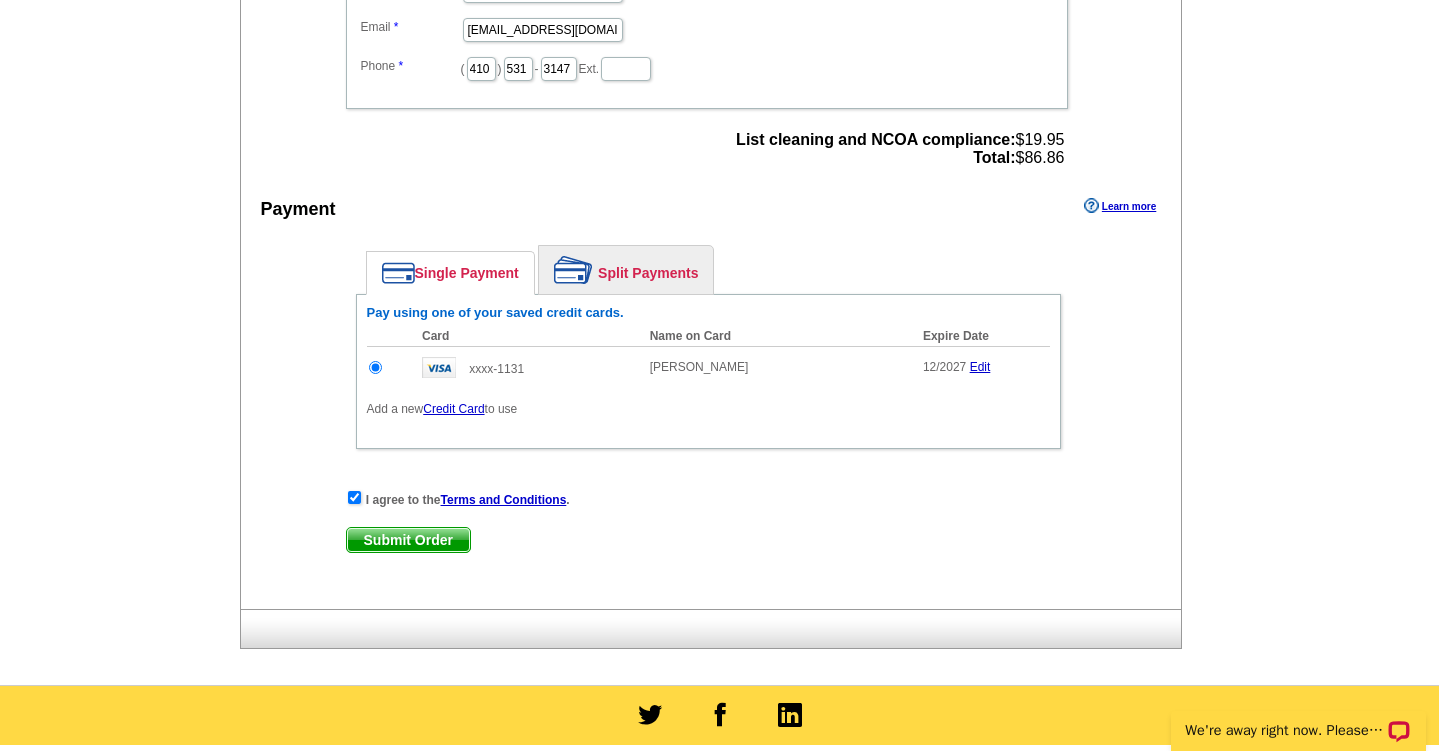 click on "Submit Order" at bounding box center [408, 540] 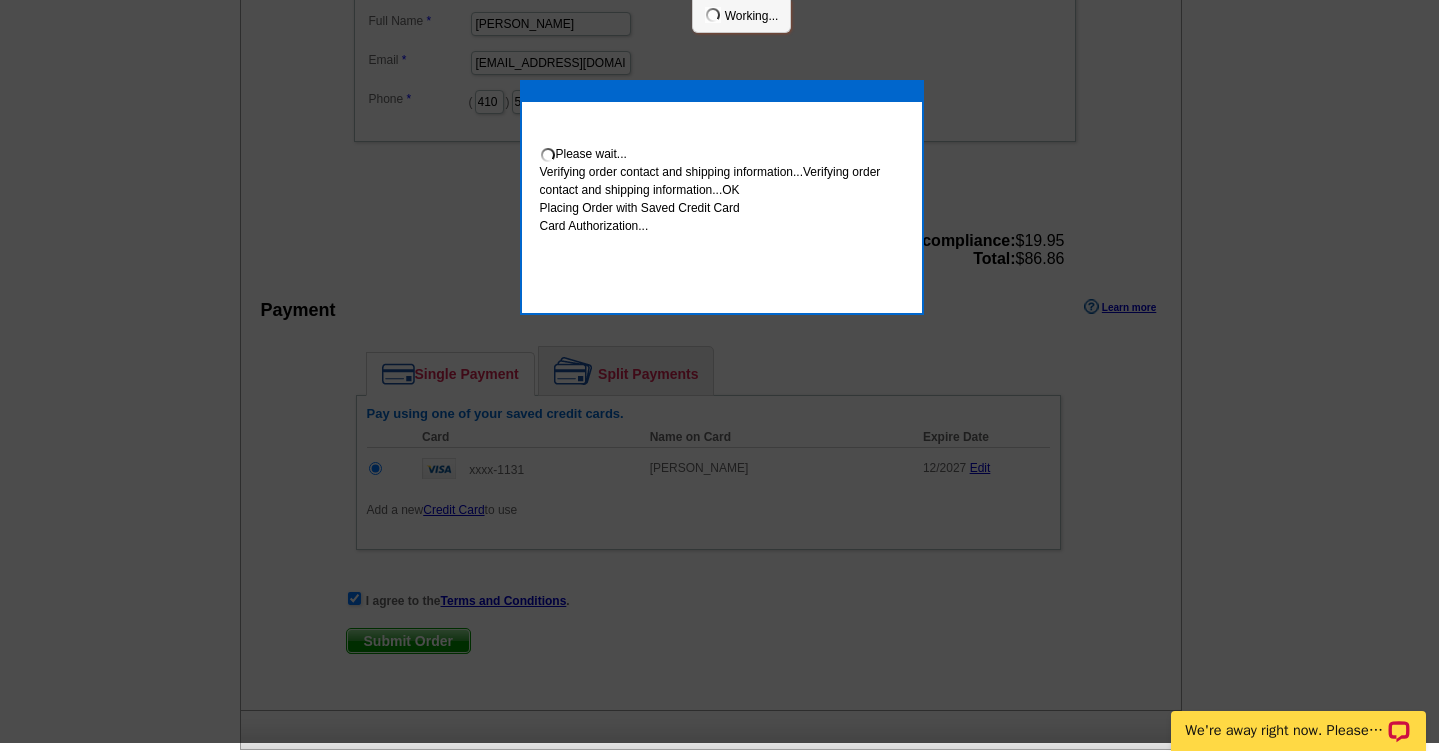 scroll, scrollTop: 789, scrollLeft: 0, axis: vertical 